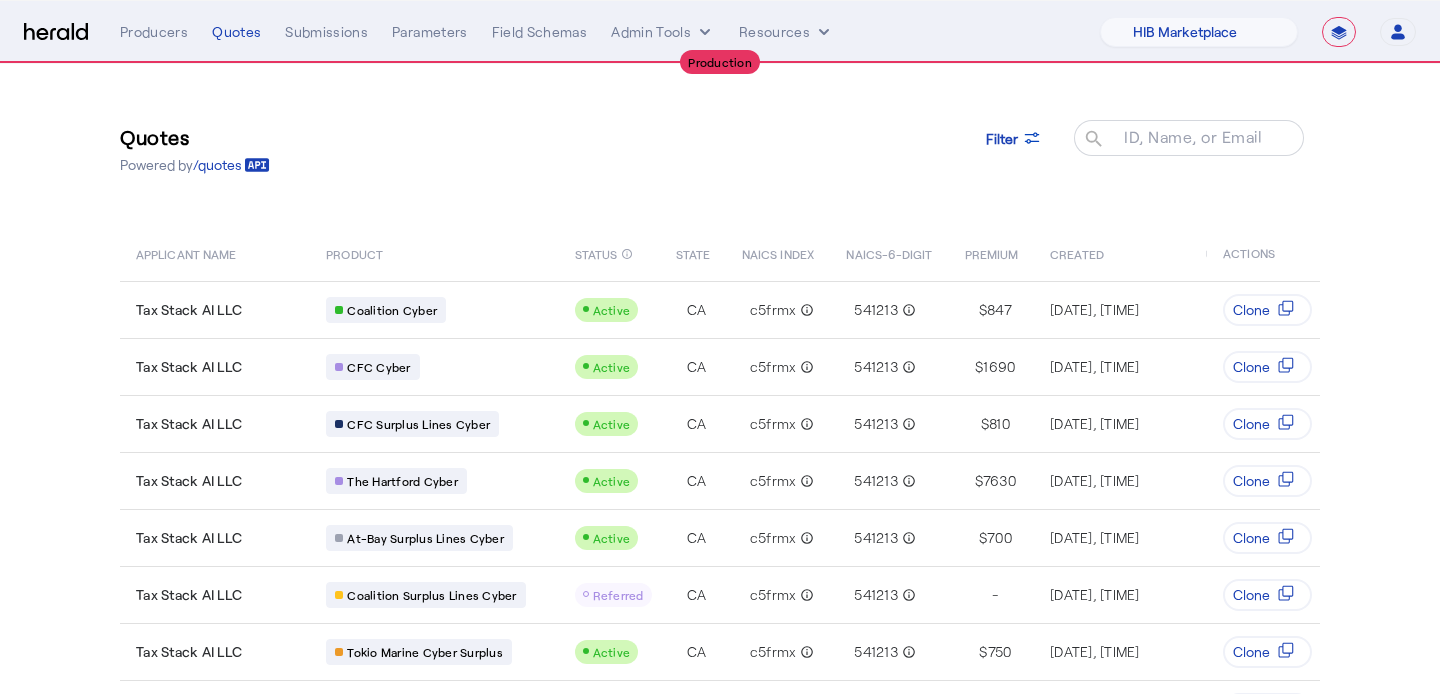 select on "pfm_a9p2_hib_marketplace" 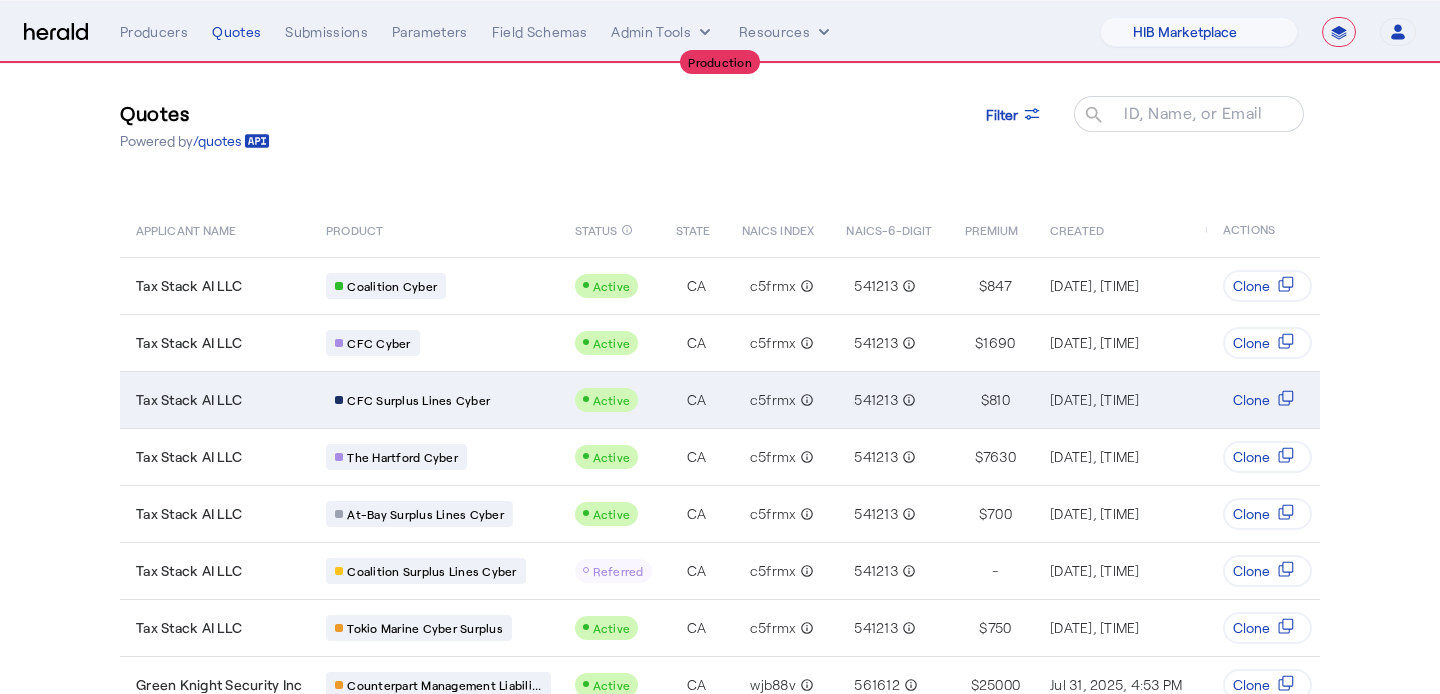 scroll, scrollTop: 0, scrollLeft: 0, axis: both 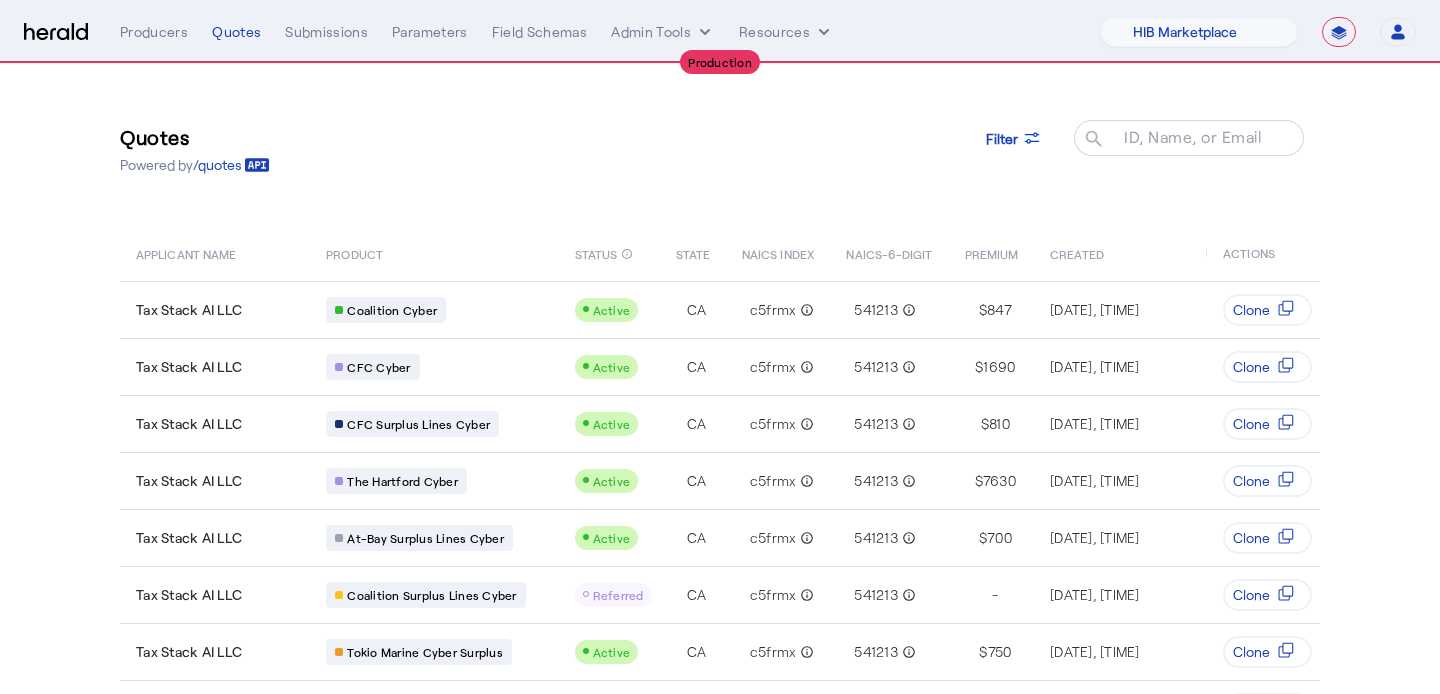 click on "**********" at bounding box center (1339, 32) 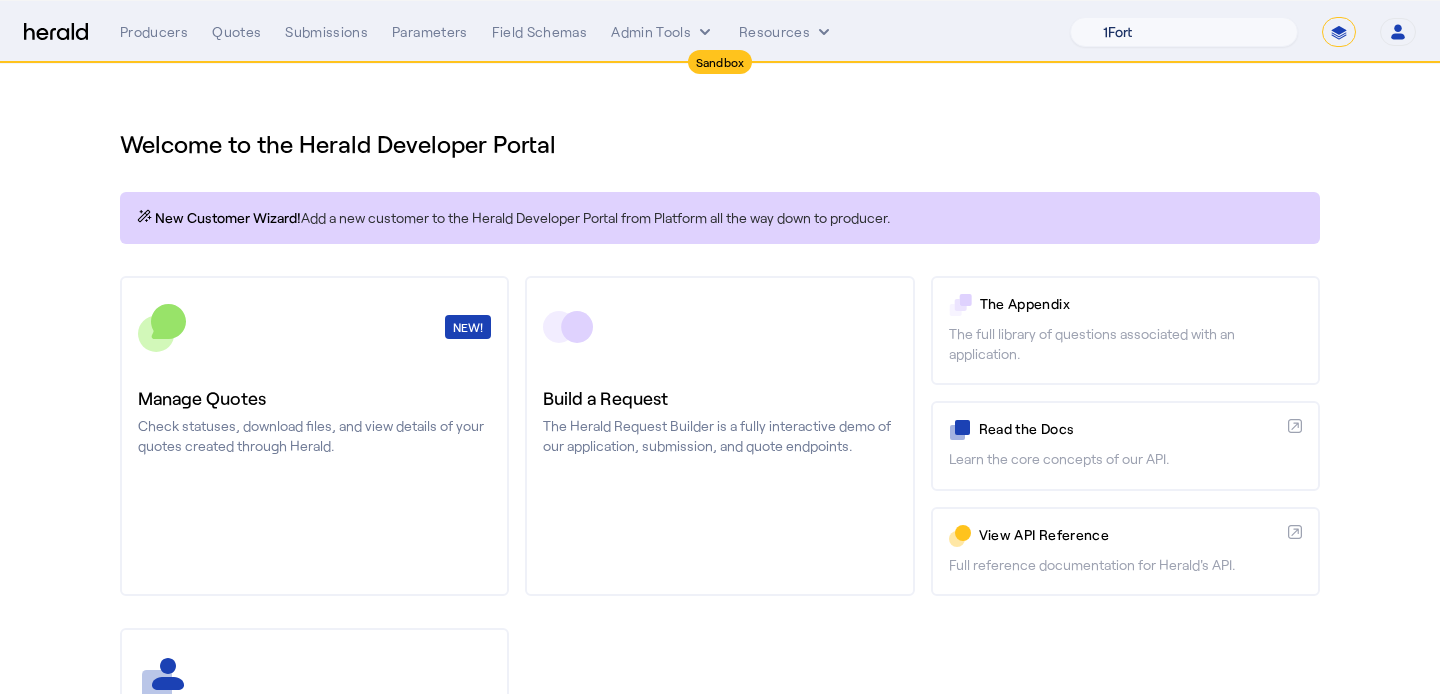click on "1Fort   Acrisure   Acturis   Affinity Advisors   Affinity Risk   Agentero   AmWins   Anzen   Aon   Appulate   Arch   Assurely   BTIS   Babbix   Berxi   Billy   BindHQ   Bold Penguin    Bolt   Bond   Boxx   Brightway   Brit Demo Sandbox   Broker Buddha   Buddy   Bunker   Burns Wilcox   CNA Test   CRC   CS onboarding test account   Chubb Test   Citadel   Coalition   Coast   Coterie Test   Counterpart    CoverForce   CoverWallet   Coverdash   Coverhound   Cowbell   Cyber Example Platform   CyberPassport   Defy Insurance   Draftrs   ESpecialty   Embroker   Equal Parts   Exavalu   Ezyagent   Federacy Platform   FifthWall   Flow Speciality (Capitola)   Foundation   Founder Shield   Gaya   Gerent   GloveBox   Glow   Growthmill   HW Kaufman   Hartford Steam Boiler   Hawksoft   Heffernan Insurance Brokers   Herald Envoy Testing   HeraldAPI   Hypergato   Inchanted   Indemn.ai   Infinity   Insured.io   Insuremo   Insuritas   Irys   Jencap   Kamillio   Kayna   LTI Mindtree   Layr   Limit   Markel Test   Marsh   Novidea" at bounding box center [1184, 32] 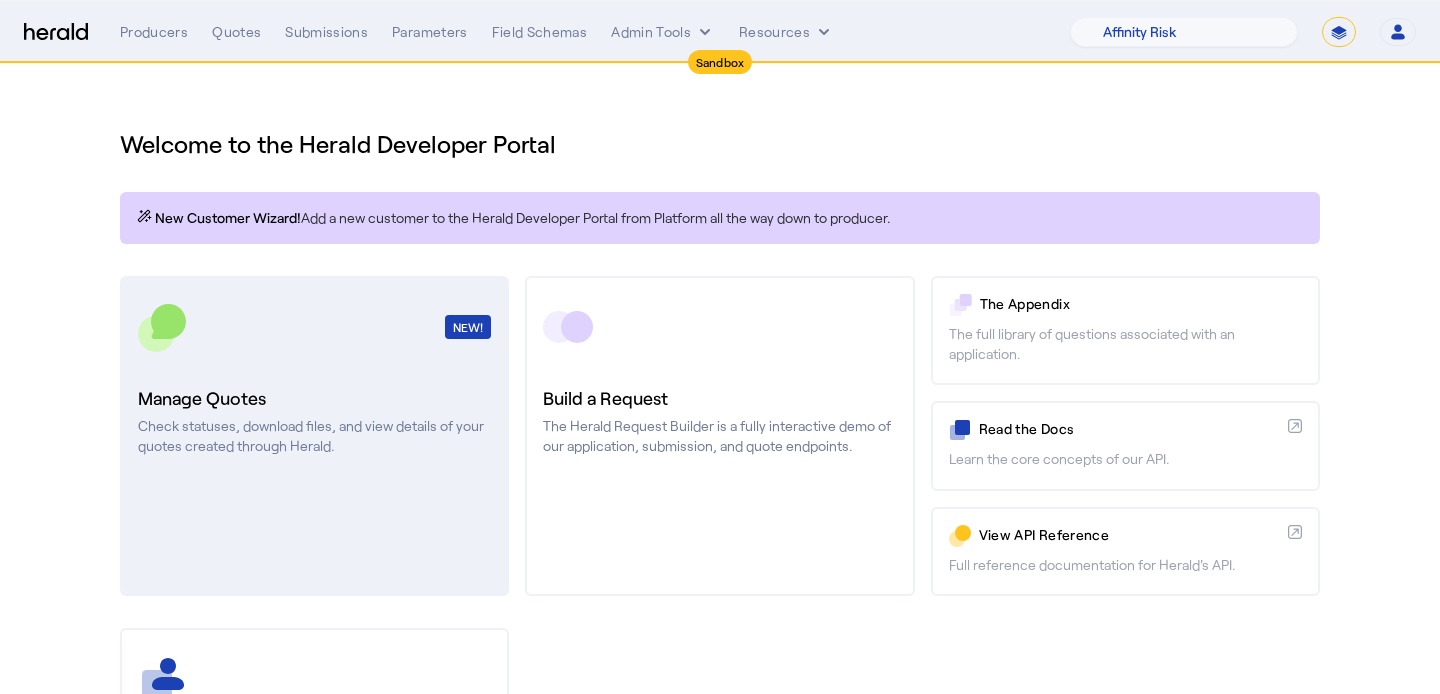 click on "NEW!" 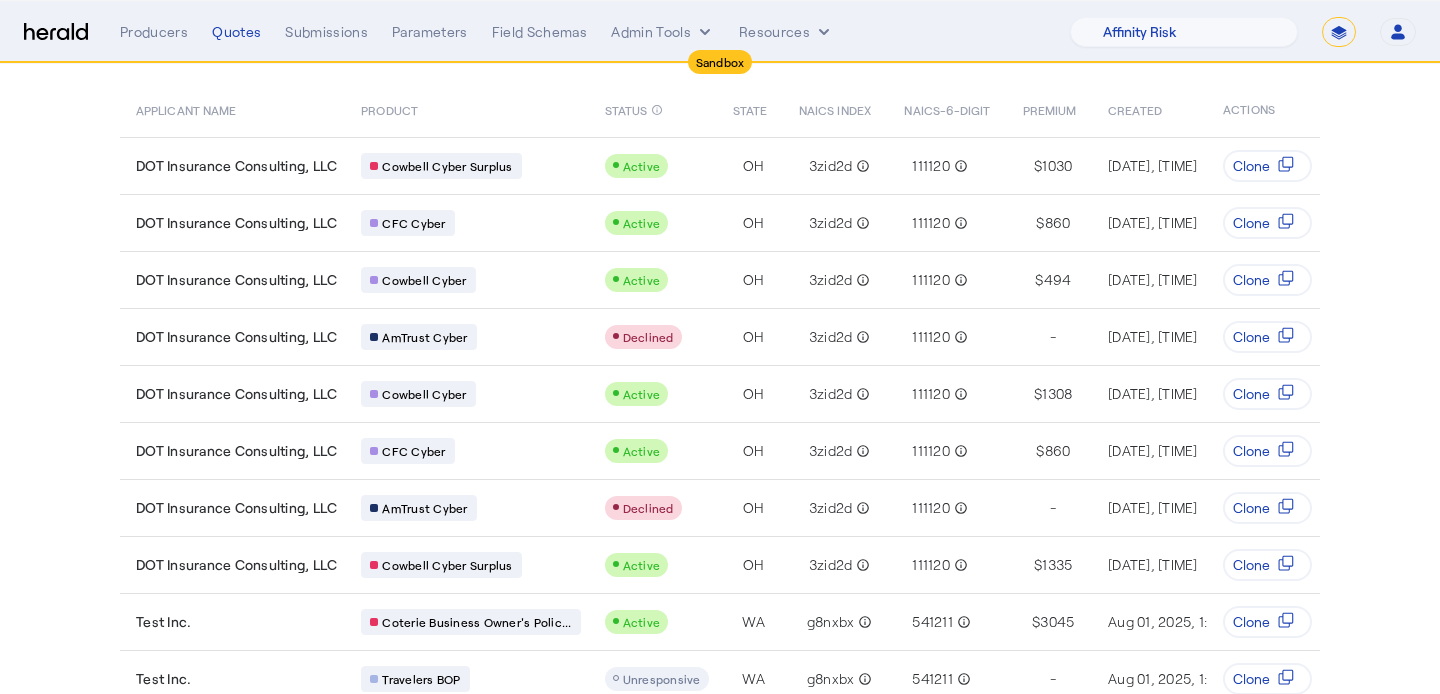 scroll, scrollTop: 215, scrollLeft: 0, axis: vertical 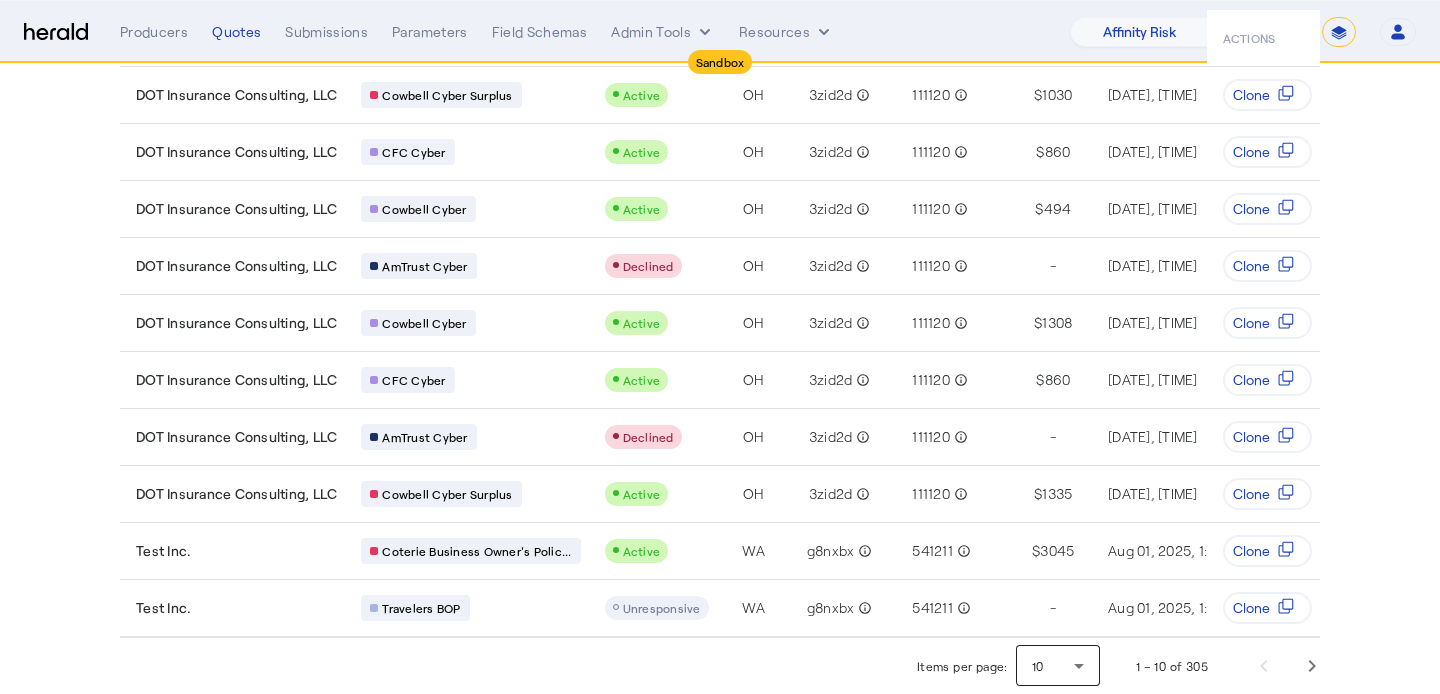 click on "10" at bounding box center [1053, 666] 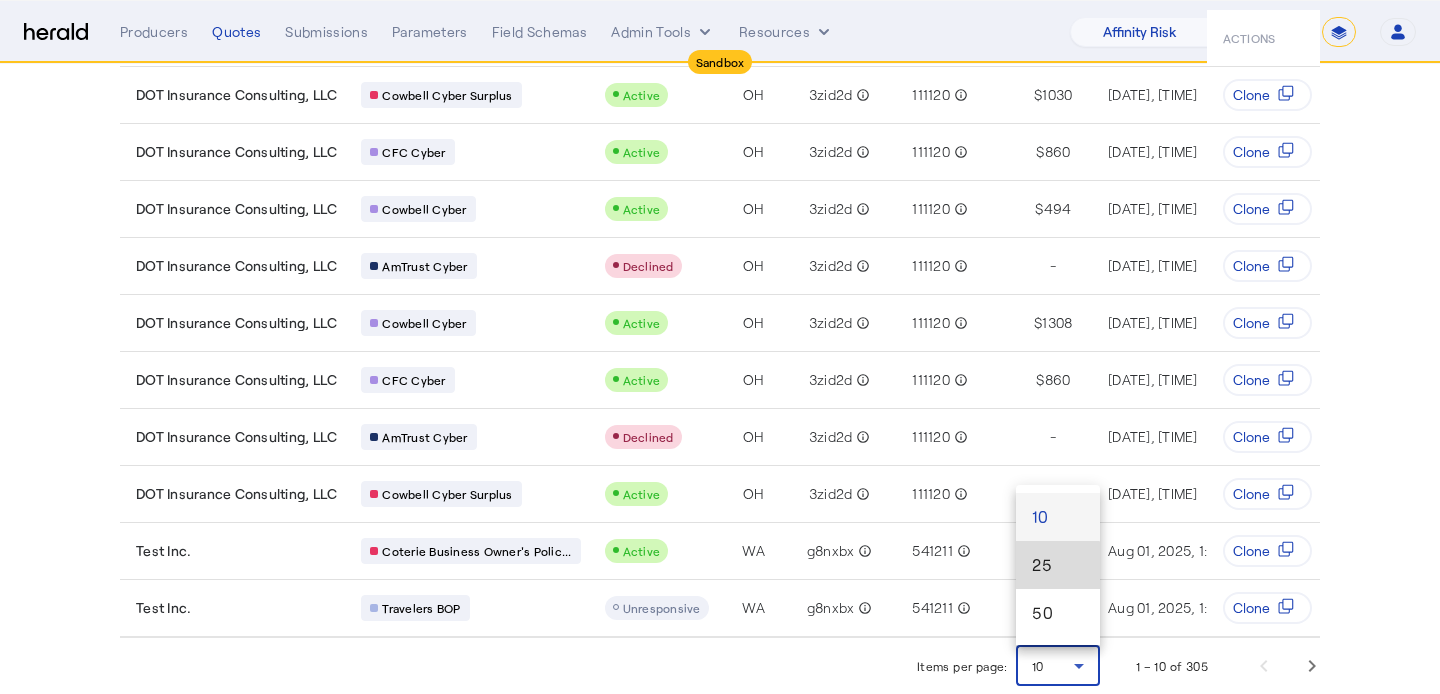 click on "25" at bounding box center [1058, 565] 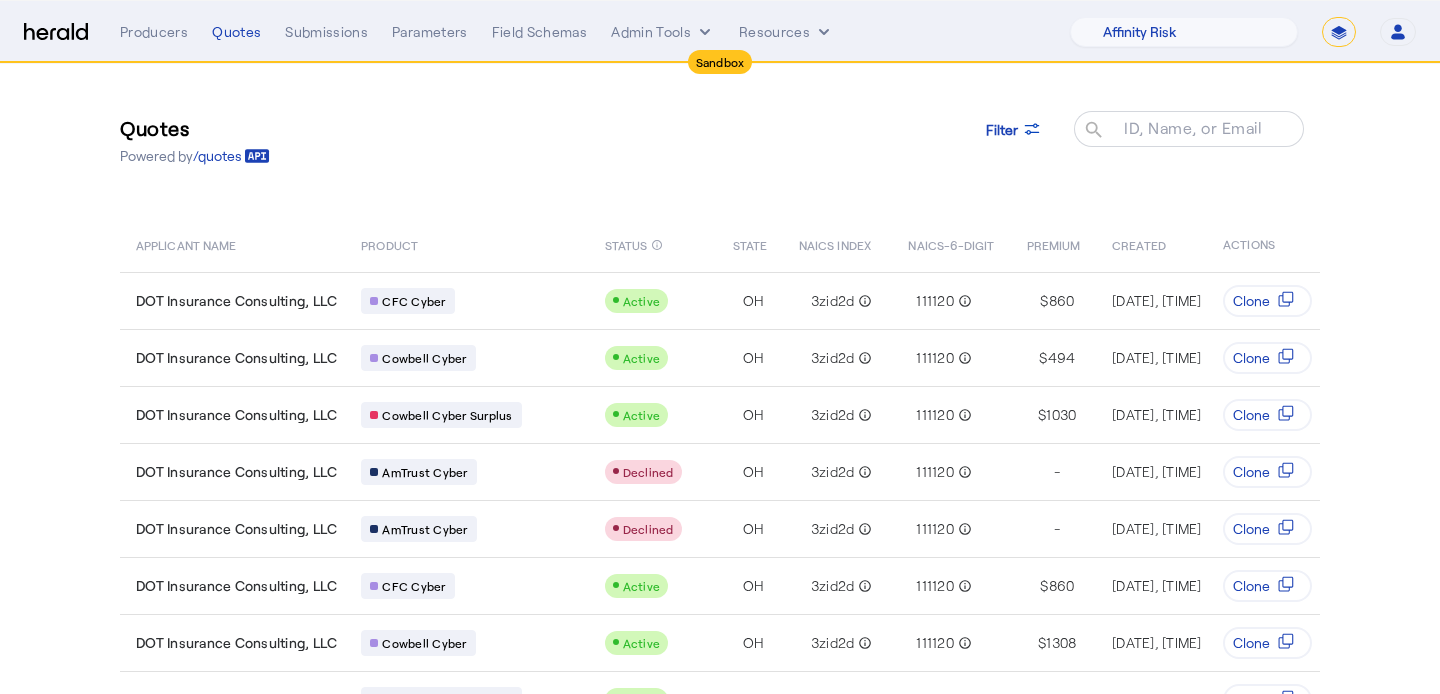 scroll, scrollTop: 0, scrollLeft: 0, axis: both 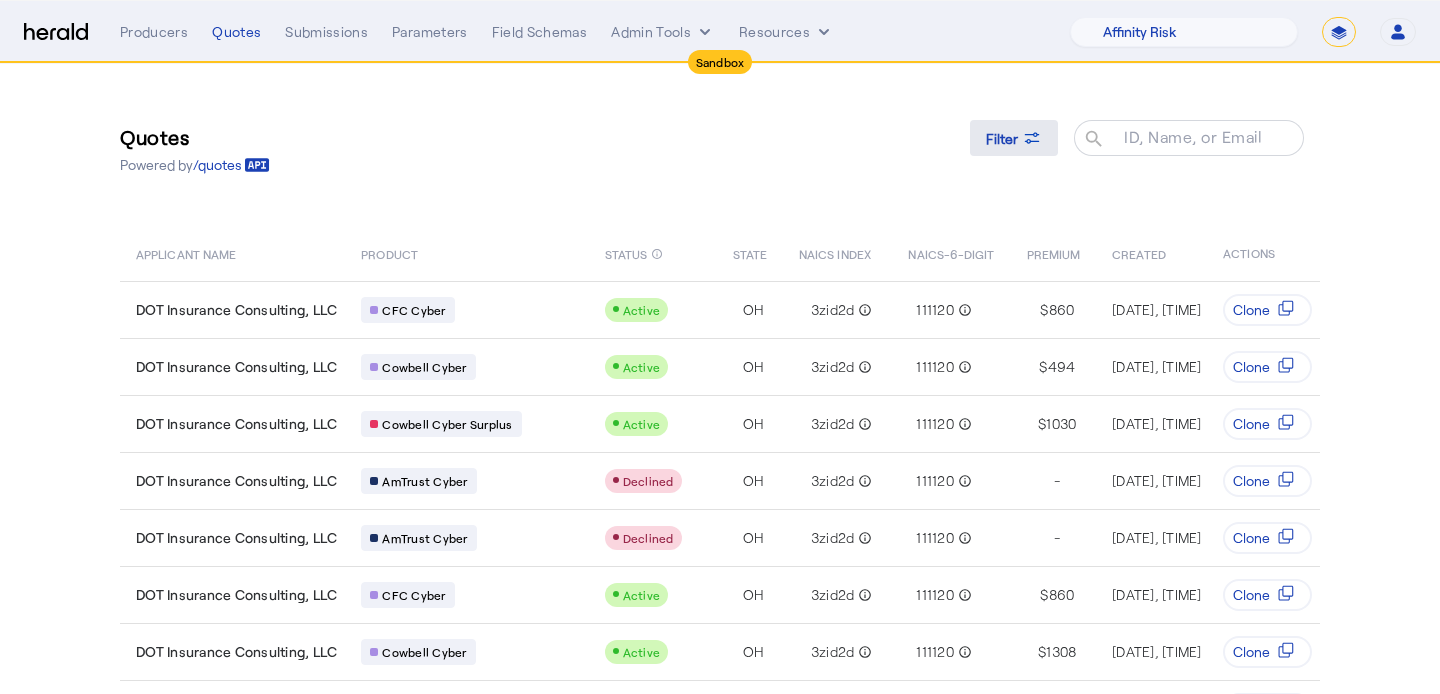 click at bounding box center [1014, 138] 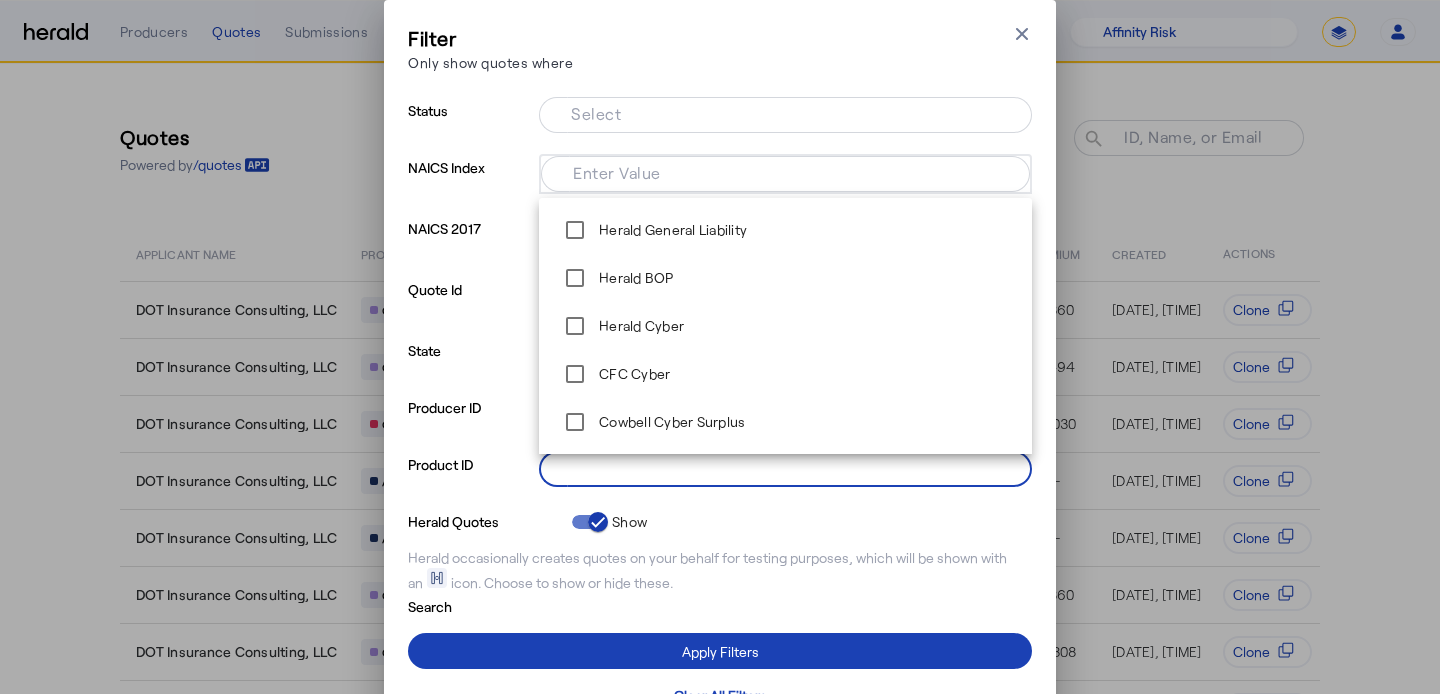 click on "Select" at bounding box center (781, 467) 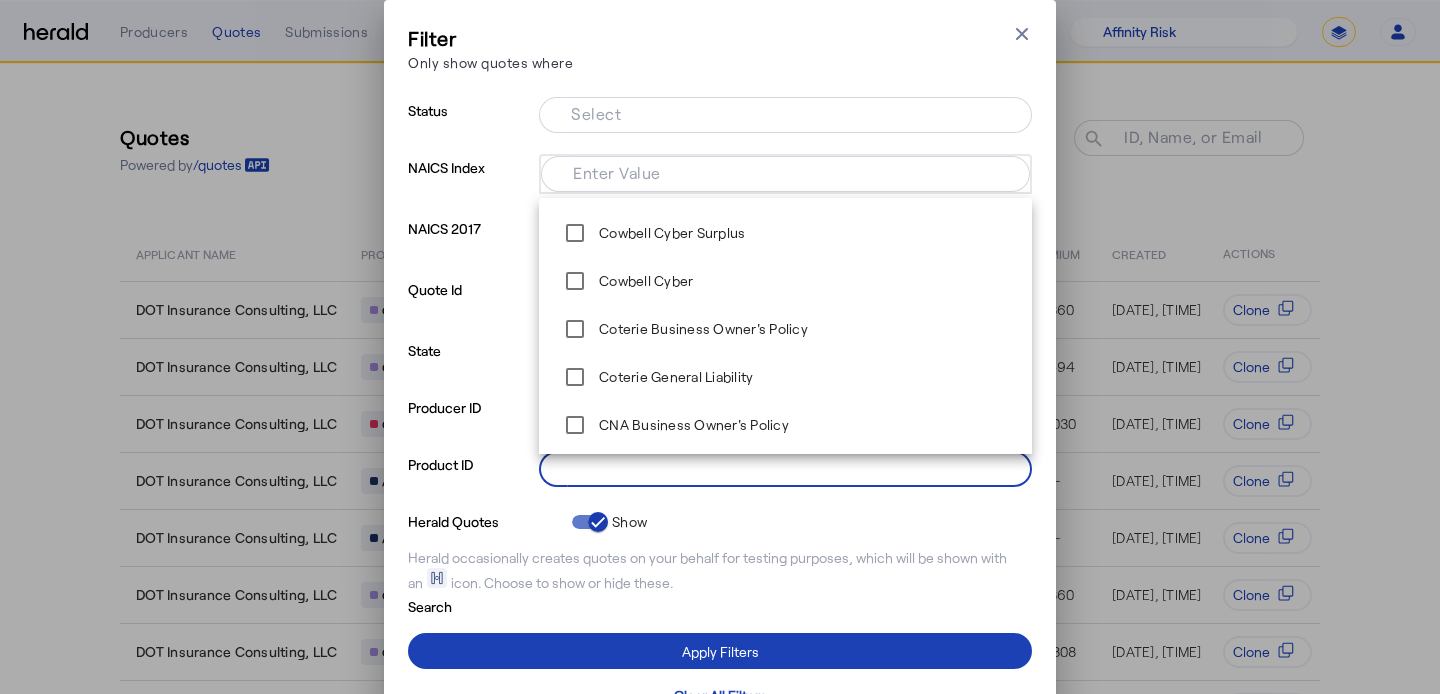 scroll, scrollTop: 197, scrollLeft: 0, axis: vertical 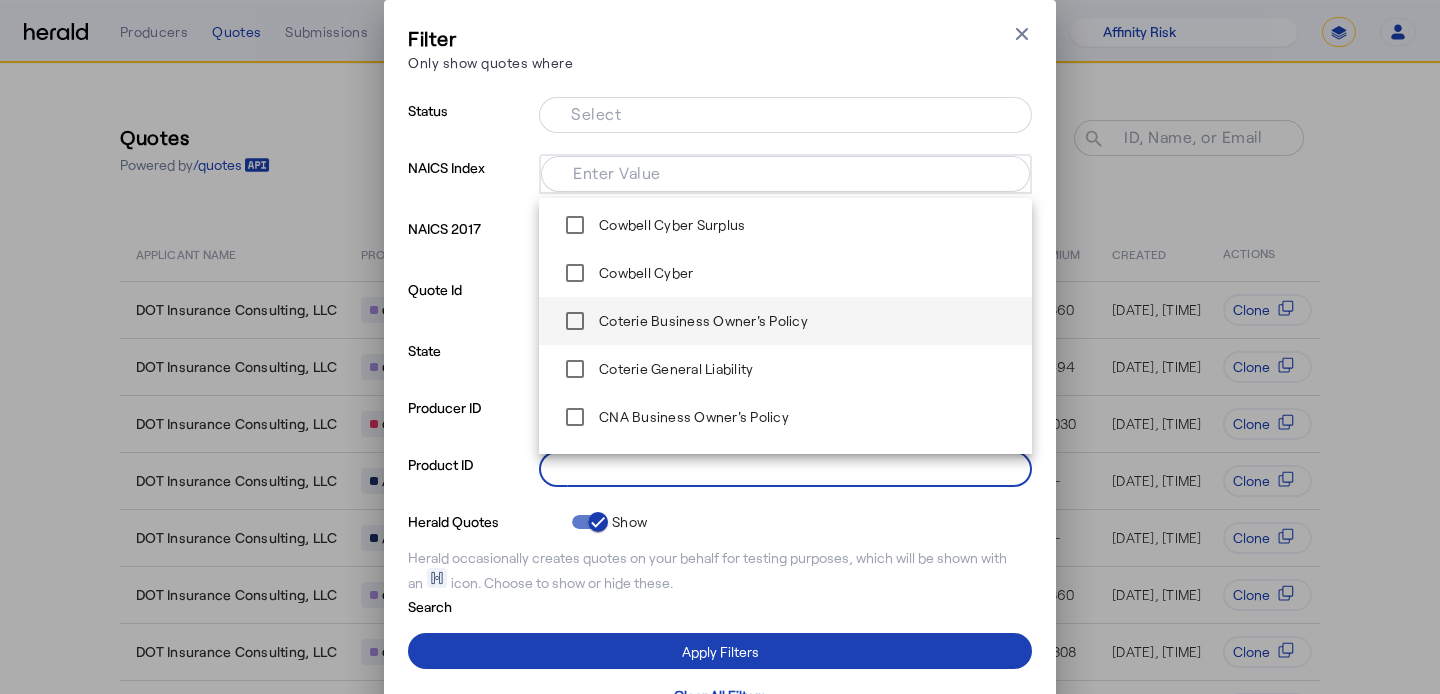click on "Coterie Business Owner's Policy" at bounding box center [701, 321] 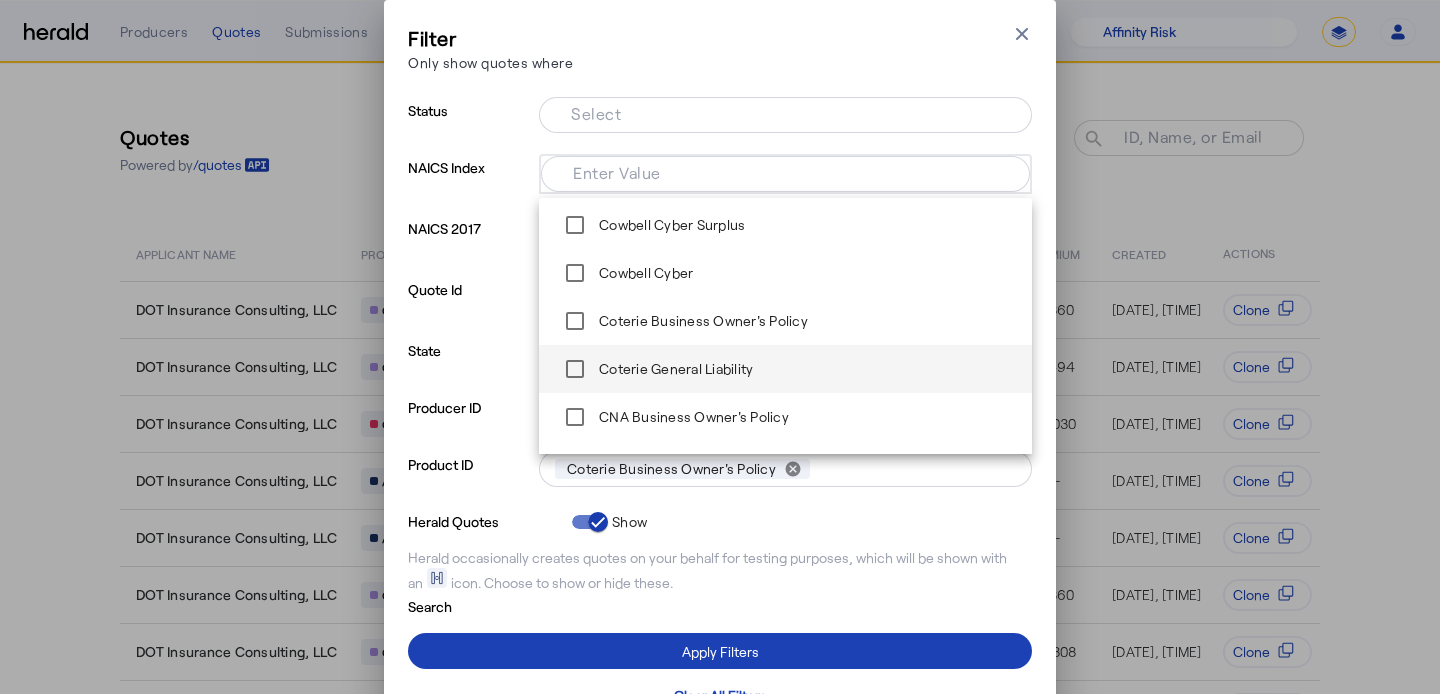 click on "Coterie General Liability" at bounding box center (674, 369) 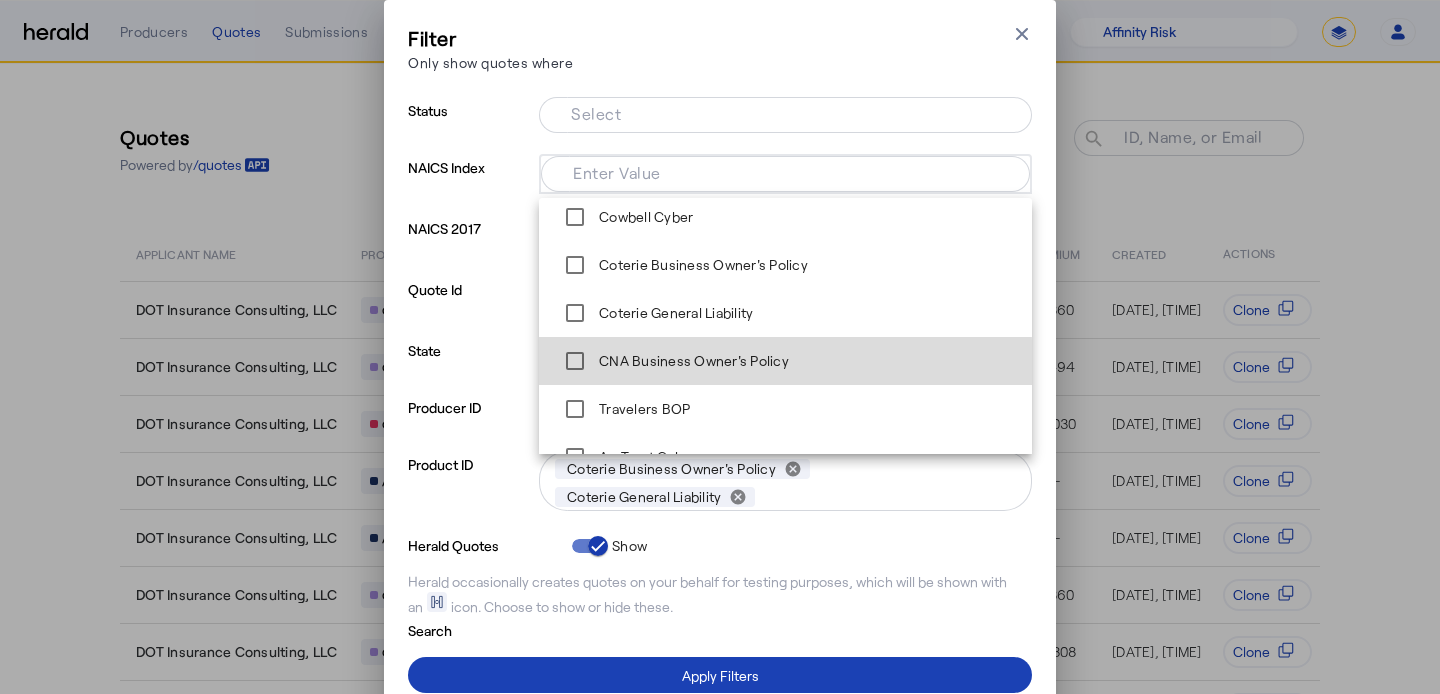 click on "CNA Business Owner's Policy" at bounding box center [692, 361] 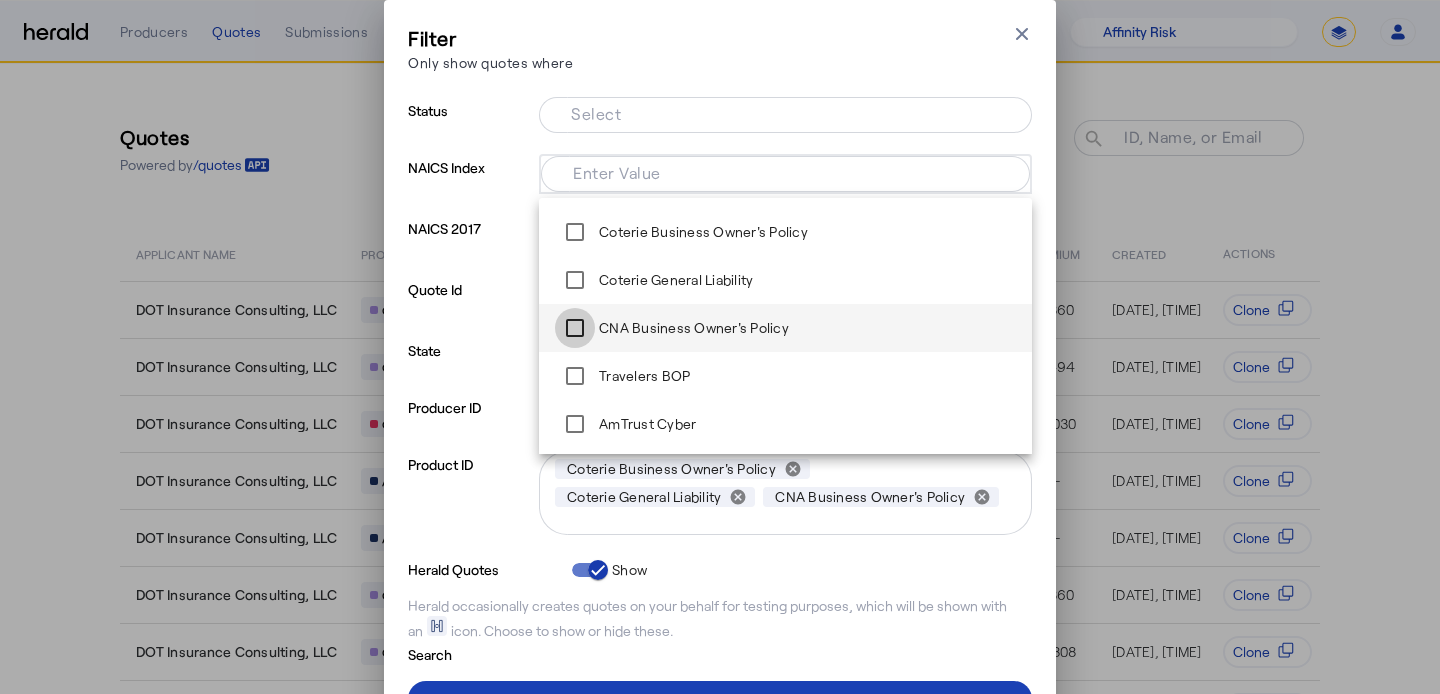 scroll, scrollTop: 288, scrollLeft: 0, axis: vertical 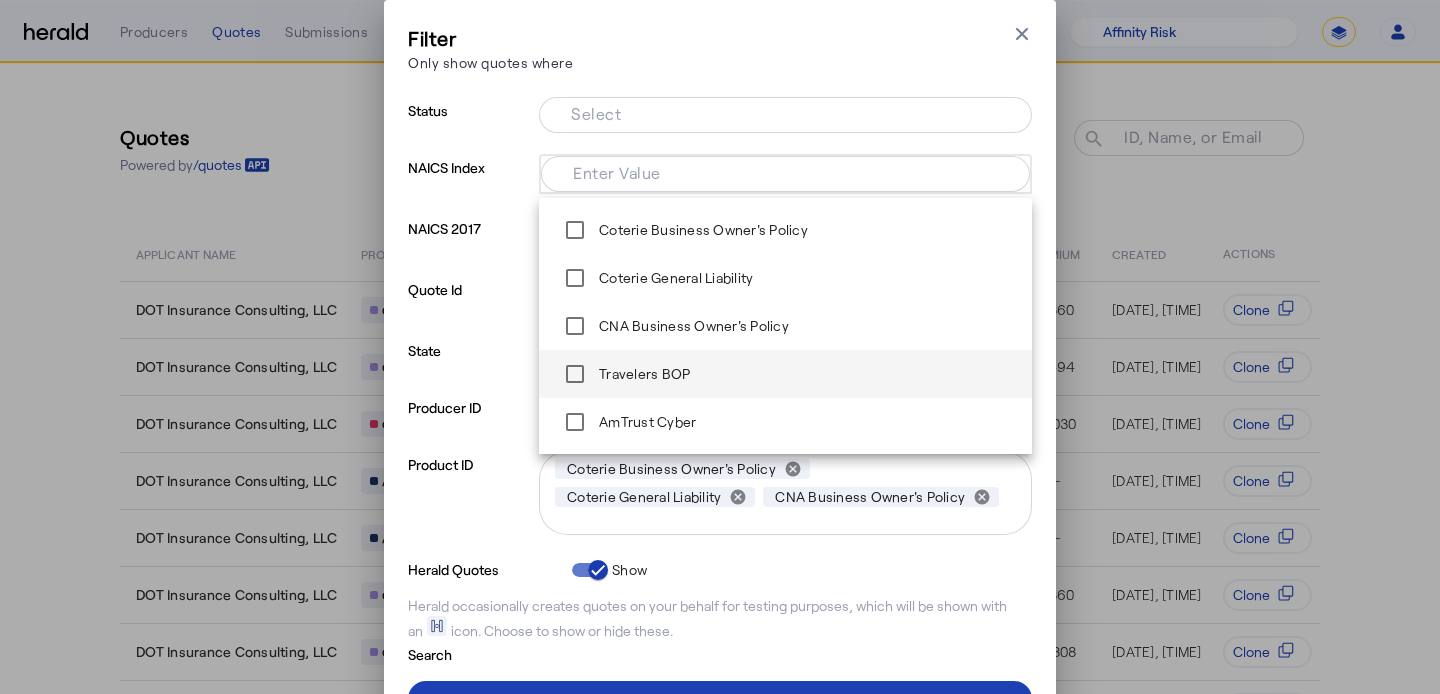 click on "Travelers BOP" at bounding box center (642, 374) 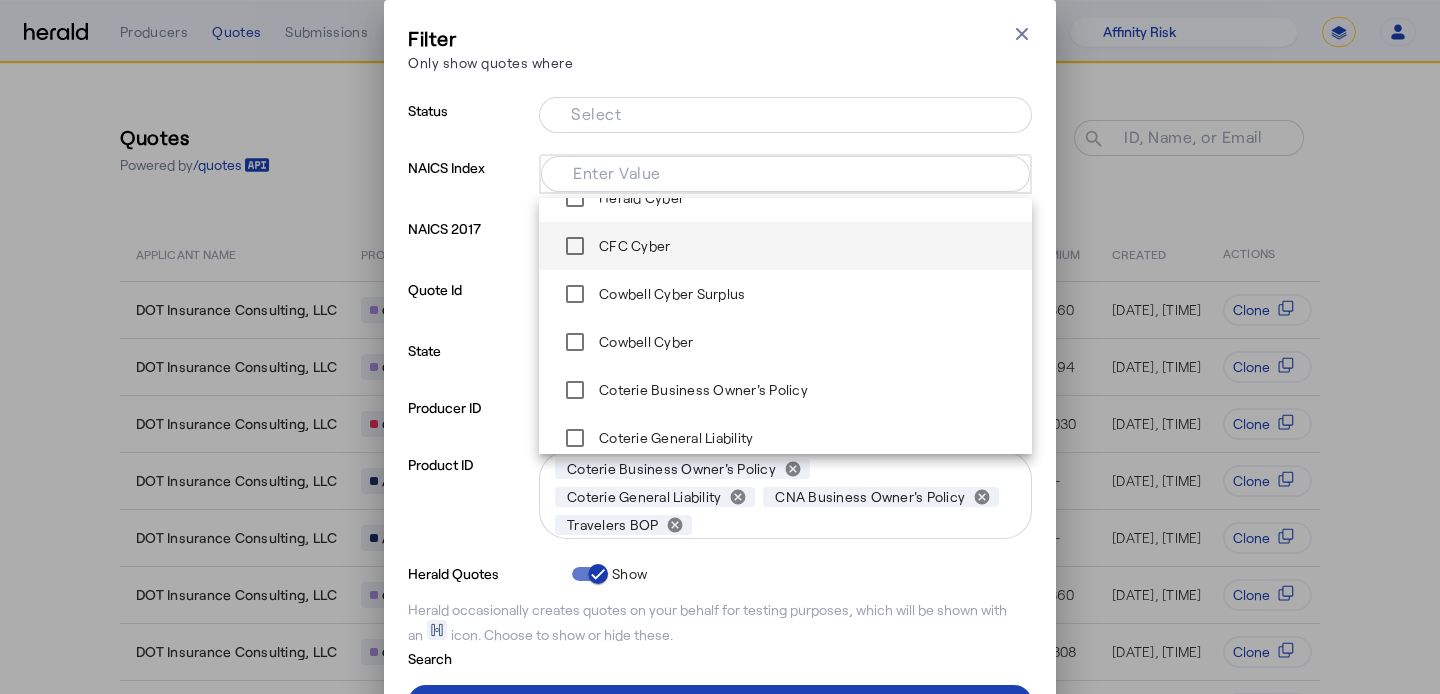 scroll, scrollTop: 169, scrollLeft: 0, axis: vertical 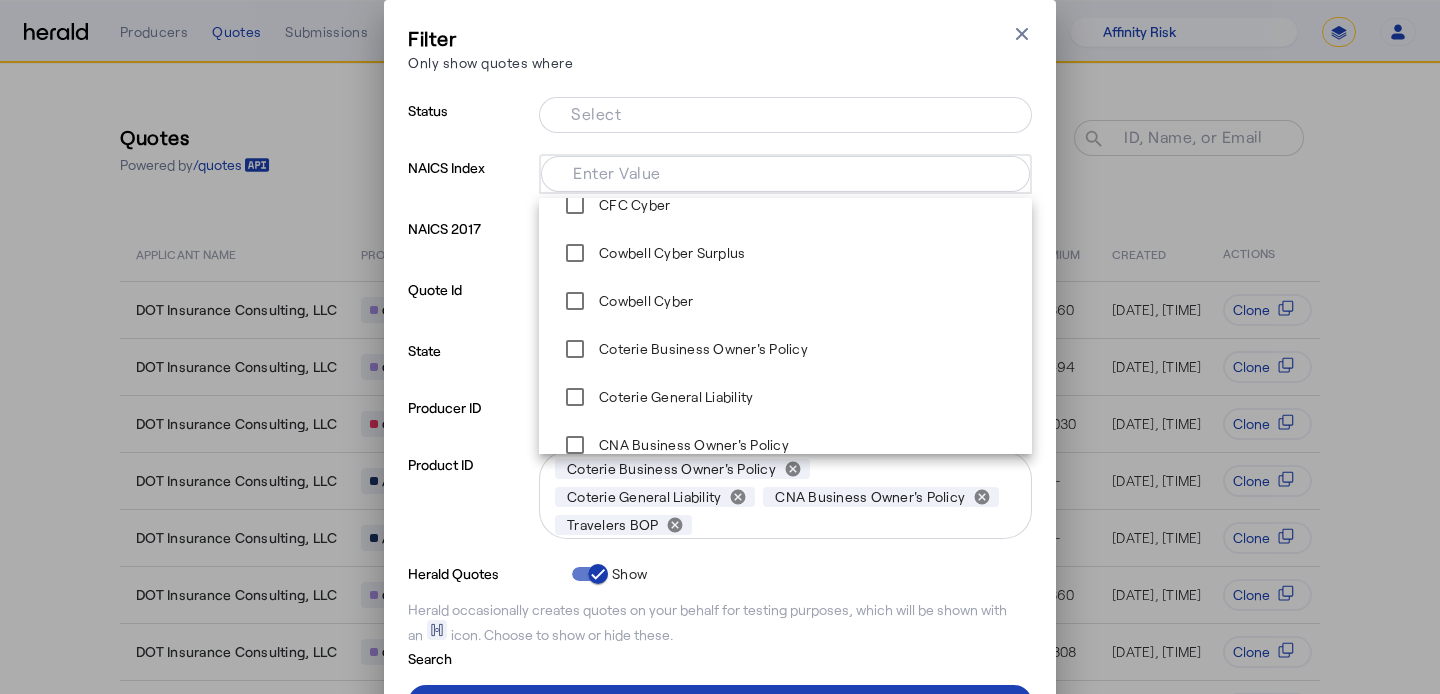 click on "Product ID" at bounding box center [469, 505] 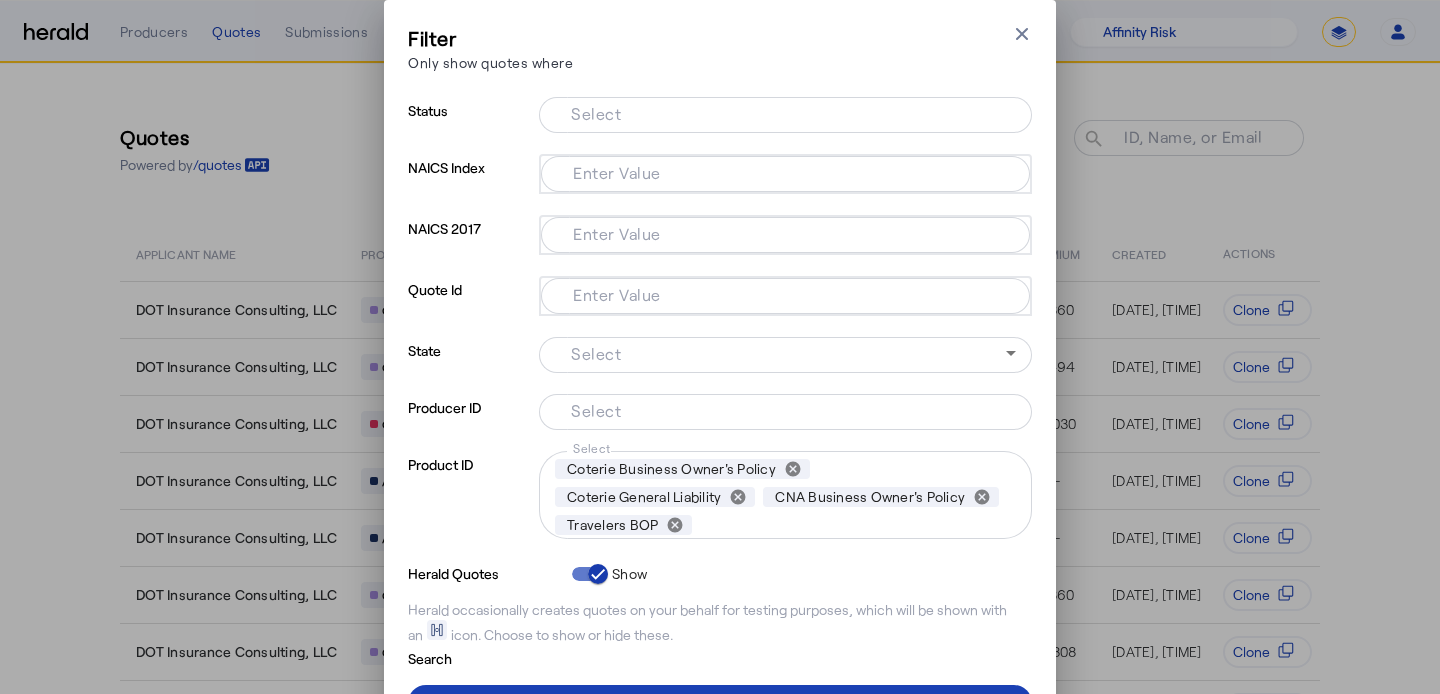 scroll, scrollTop: 98, scrollLeft: 0, axis: vertical 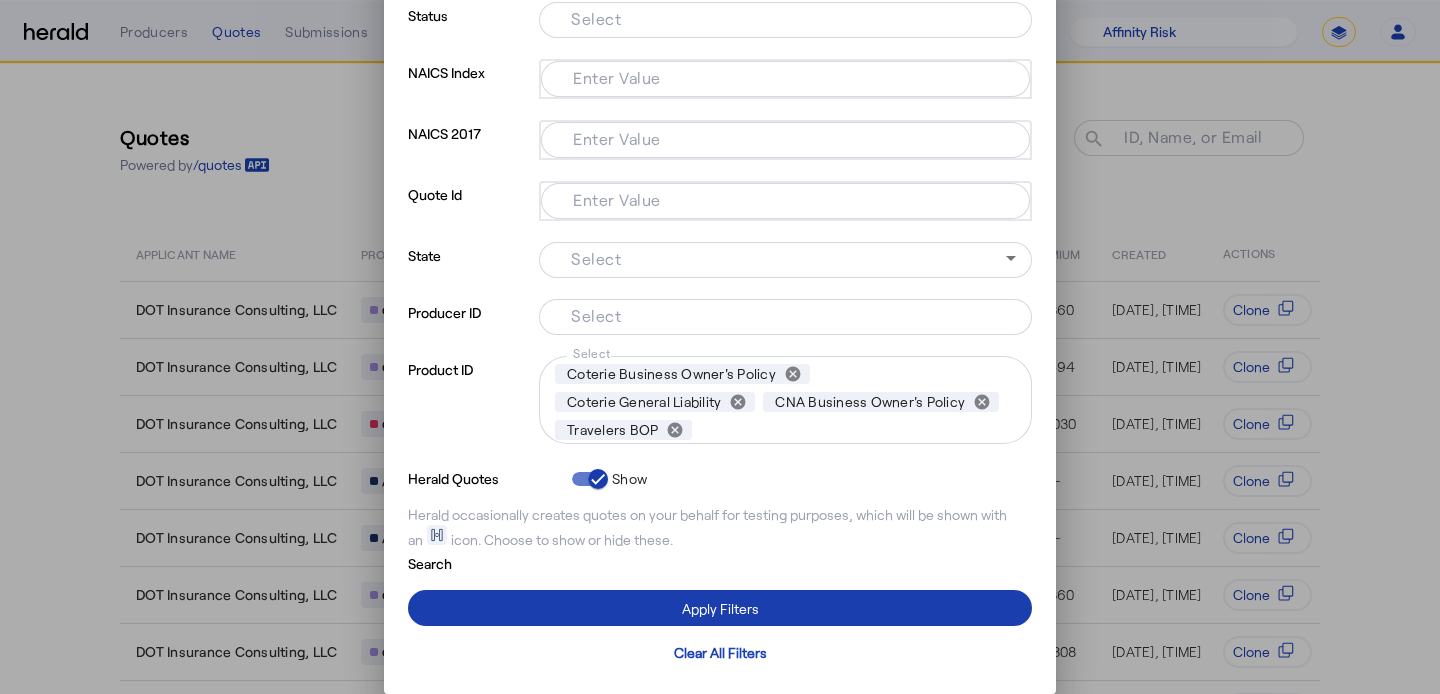 click at bounding box center (720, 608) 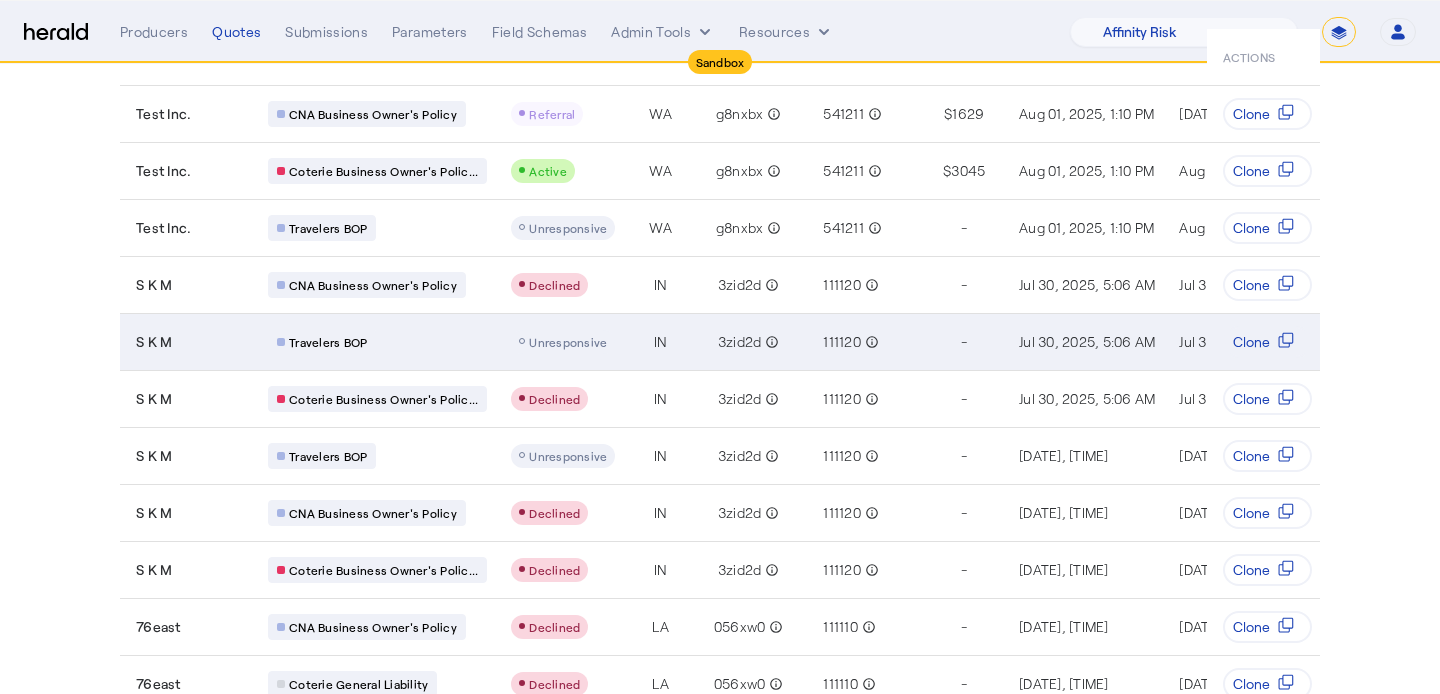 scroll, scrollTop: 0, scrollLeft: 0, axis: both 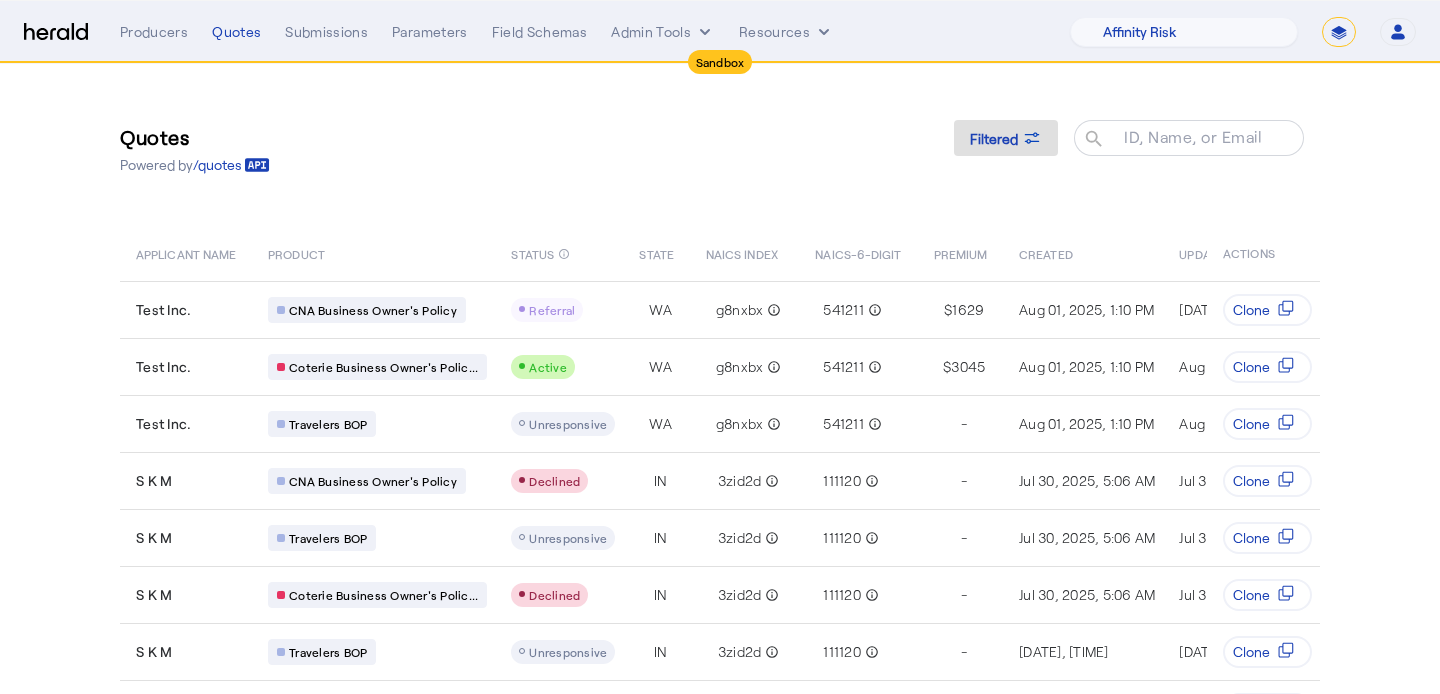 click on "Sandbox
Menu
Producers   Quotes   Submissions   Parameters   Field Schemas   Admin Tools
Resources
1Fort   Acrisure   Acturis   Affinity Advisors   Affinity Risk   Agentero   AmWins   Anzen   Aon   Appulate   Arch   Assurely   BTIS   Babbix   Berxi   Billy   BindHQ   Bold Penguin    Bolt   Bond   Boxx   Brightway   Brit Demo Sandbox   Broker Buddha   Buddy   Bunker   Burns Wilcox   CNA Test   CRC   CS onboarding test account   Chubb Test   Citadel   Coalition   Coast   Coterie Test   Counterpart    CoverForce   CoverWallet   Coverdash   Coverhound   Cowbell   Cyber Example Platform   CyberPassport   Defy Insurance   Draftrs   ESpecialty   Embroker   Equal Parts   Exavalu   Ezyagent   Federacy Platform   FifthWall   Flow Speciality (Capitola)   Foundation   Founder Shield   Gaya   Gerent   GloveBox   Glow   Growthmill   HW Kaufman   Hartford Steam Boiler   Hawksoft   Heffernan Insurance Brokers" at bounding box center (720, 32) 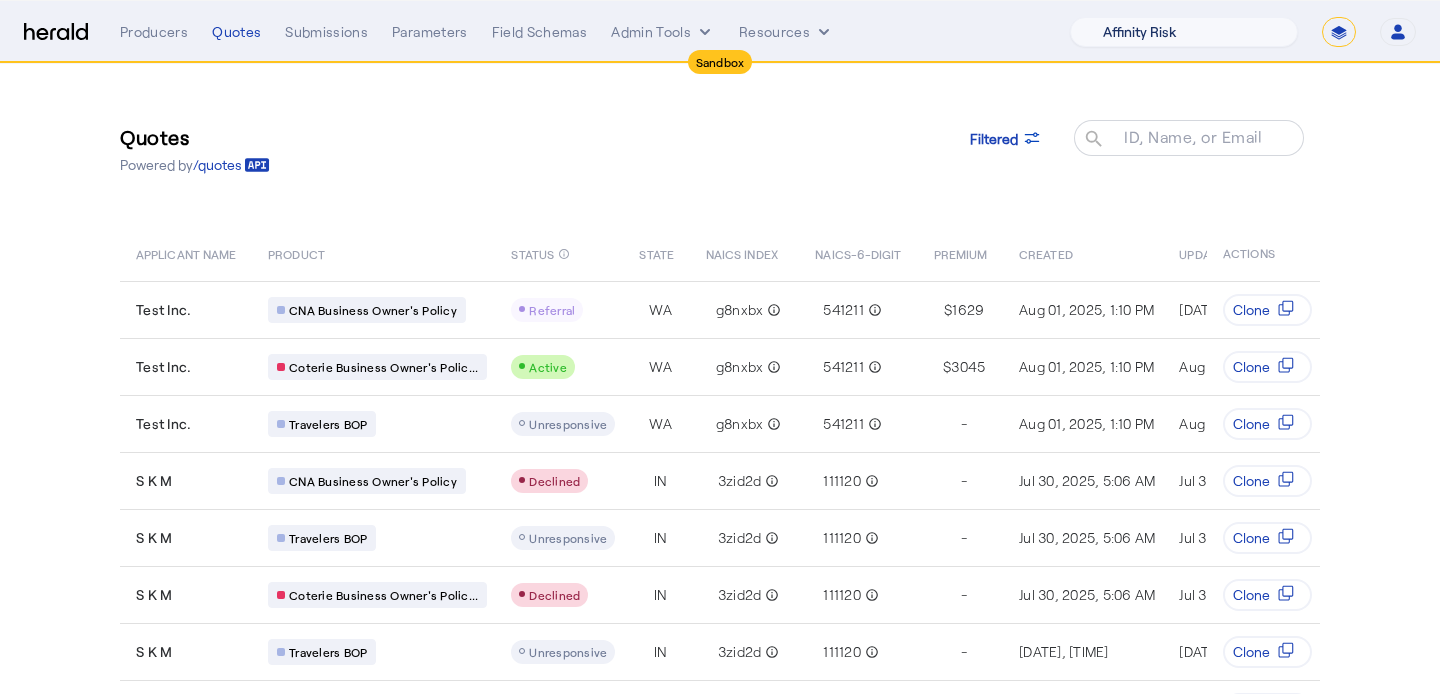 click on "1Fort   Acrisure   Acturis   Affinity Advisors   Affinity Risk   Agentero   AmWins   Anzen   Aon   Appulate   Arch   Assurely   BTIS   Babbix   Berxi   Billy   BindHQ   Bold Penguin    Bolt   Bond   Boxx   Brightway   Brit Demo Sandbox   Broker Buddha   Buddy   Bunker   Burns Wilcox   CNA Test   CRC   CS onboarding test account   Chubb Test   Citadel   Coalition   Coast   Coterie Test   Counterpart    CoverForce   CoverWallet   Coverdash   Coverhound   Cowbell   Cyber Example Platform   CyberPassport   Defy Insurance   Draftrs   ESpecialty   Embroker   Equal Parts   Exavalu   Ezyagent   Federacy Platform   FifthWall   Flow Speciality (Capitola)   Foundation   Founder Shield   Gaya   Gerent   GloveBox   Glow   Growthmill   HW Kaufman   Hartford Steam Boiler   Hawksoft   Heffernan Insurance Brokers   Herald Envoy Testing   HeraldAPI   Hypergato   Inchanted   Indemn.ai   Infinity   Insured.io   Insuremo   Insuritas   Irys   Jencap   Kamillio   Kayna   LTI Mindtree   Layr   Limit   Markel Test   Marsh   Novidea" at bounding box center (1184, 32) 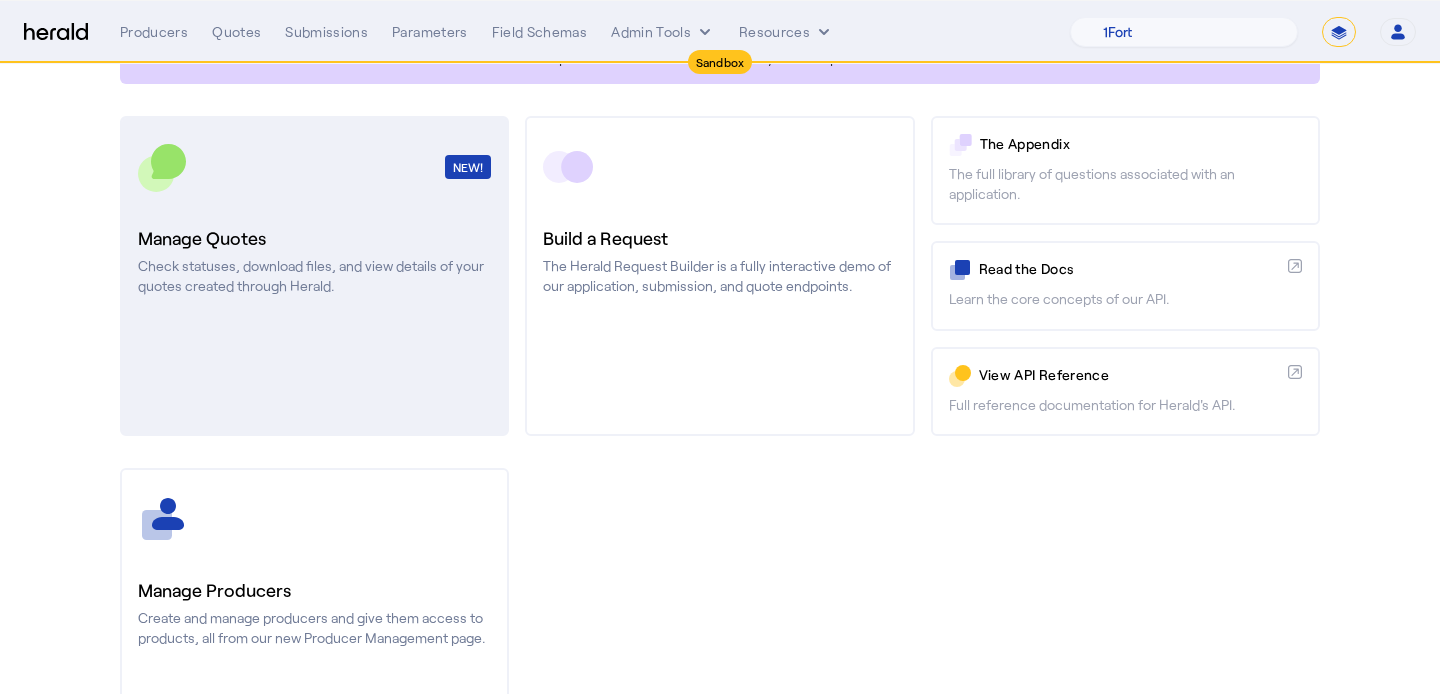 scroll, scrollTop: 225, scrollLeft: 0, axis: vertical 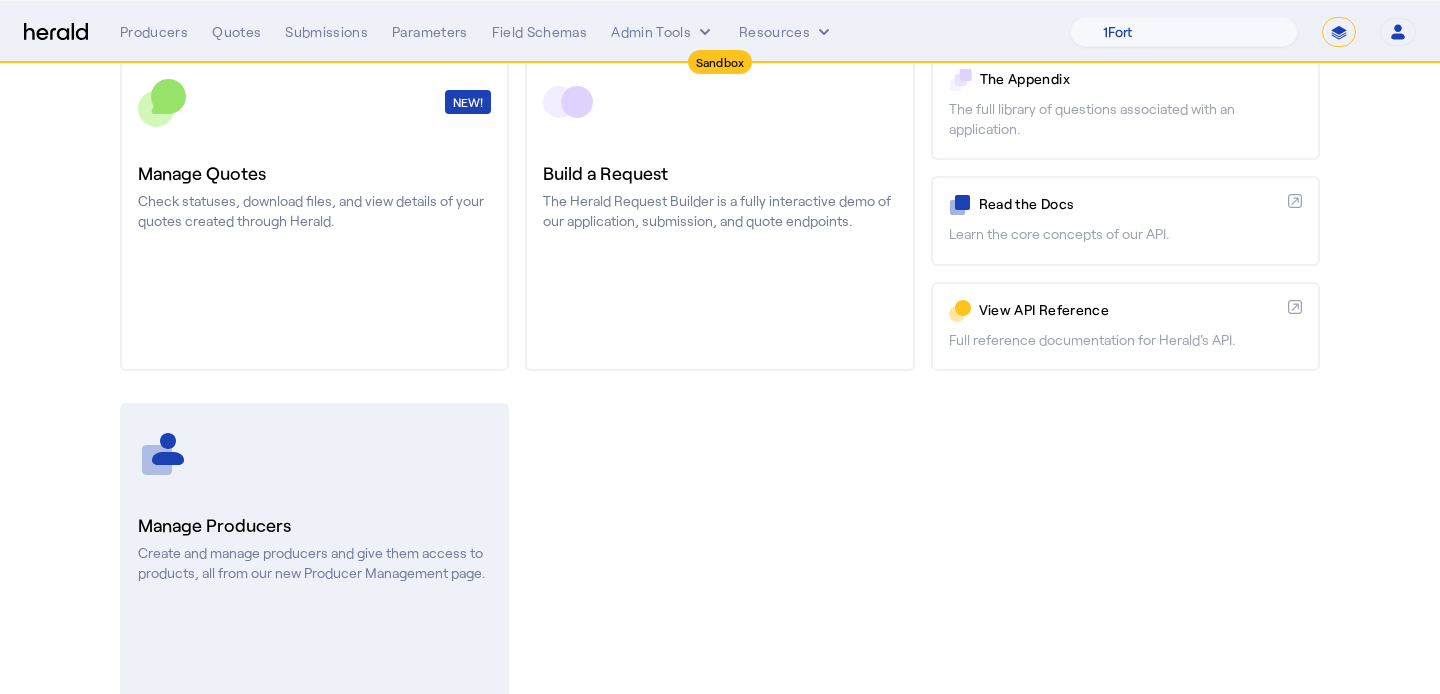 click on "Create and manage producers and give them access to products, all from our new Producer Management page." 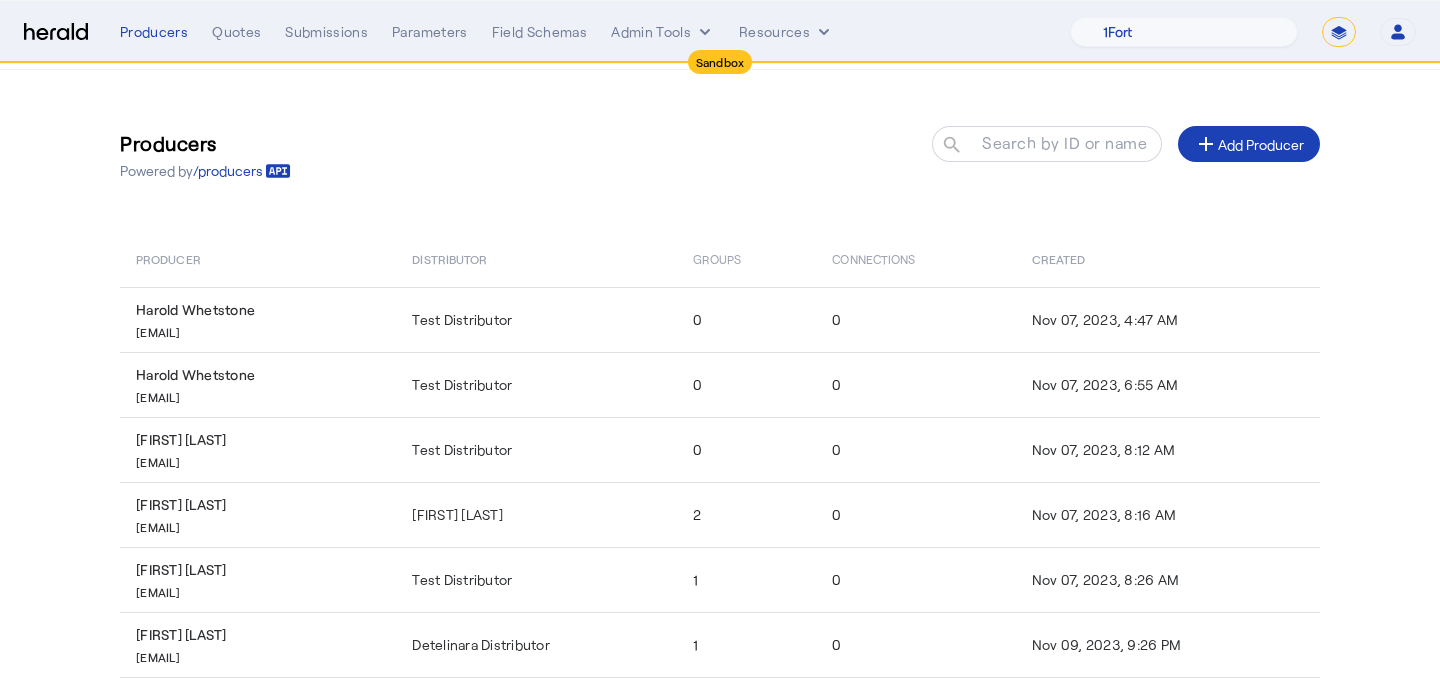 scroll, scrollTop: 390, scrollLeft: 0, axis: vertical 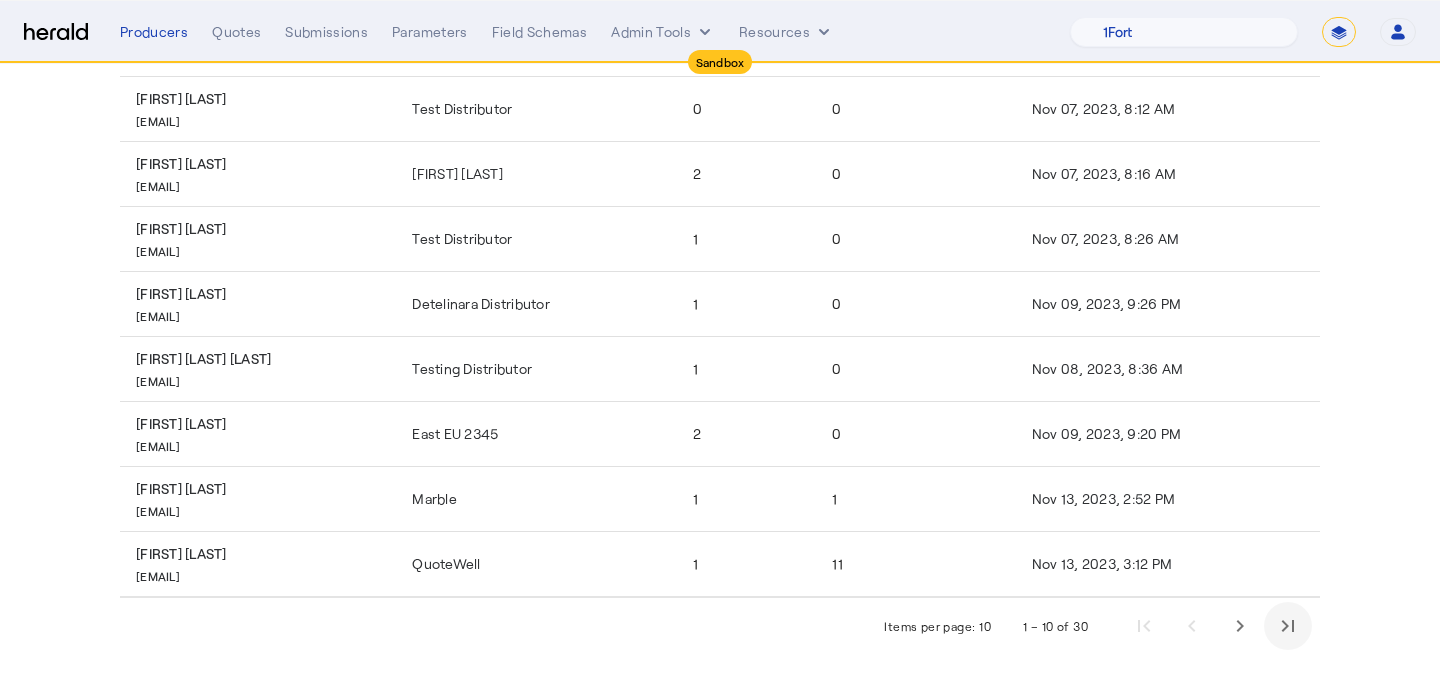 click 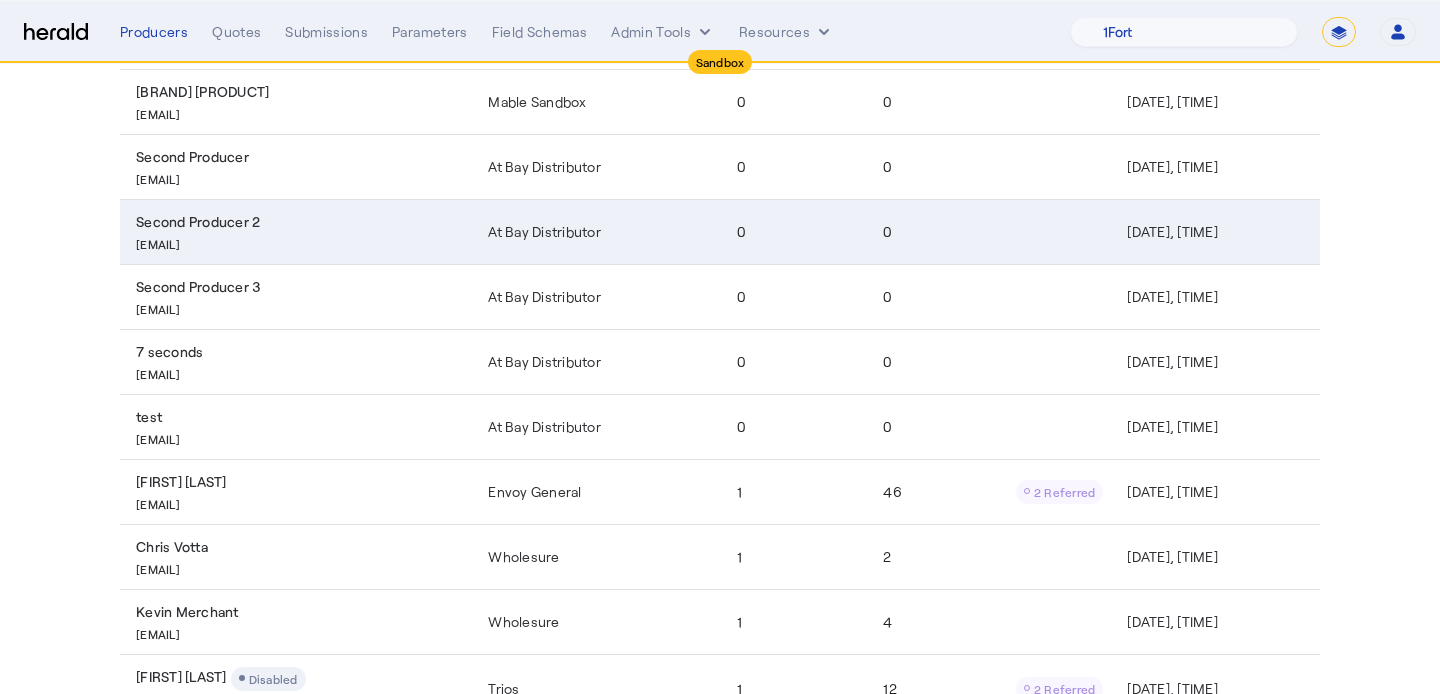 scroll, scrollTop: 273, scrollLeft: 0, axis: vertical 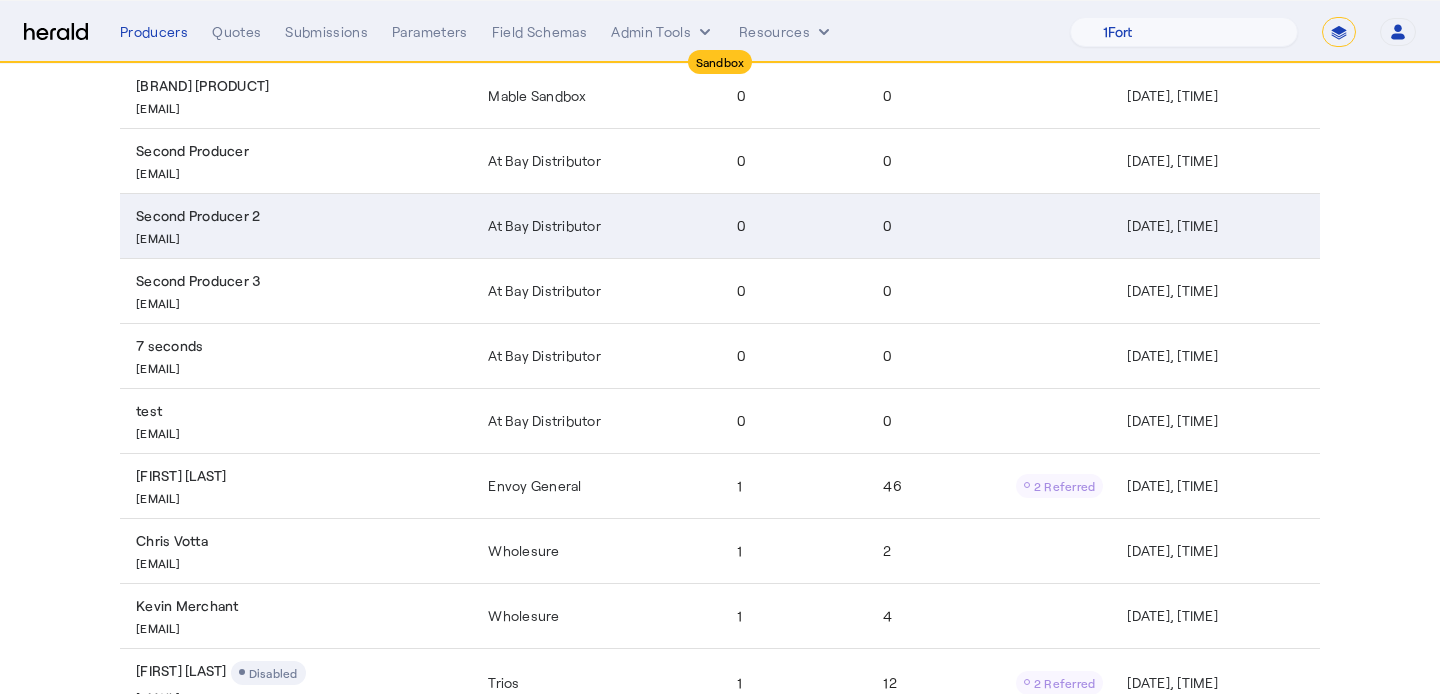 click on "1" 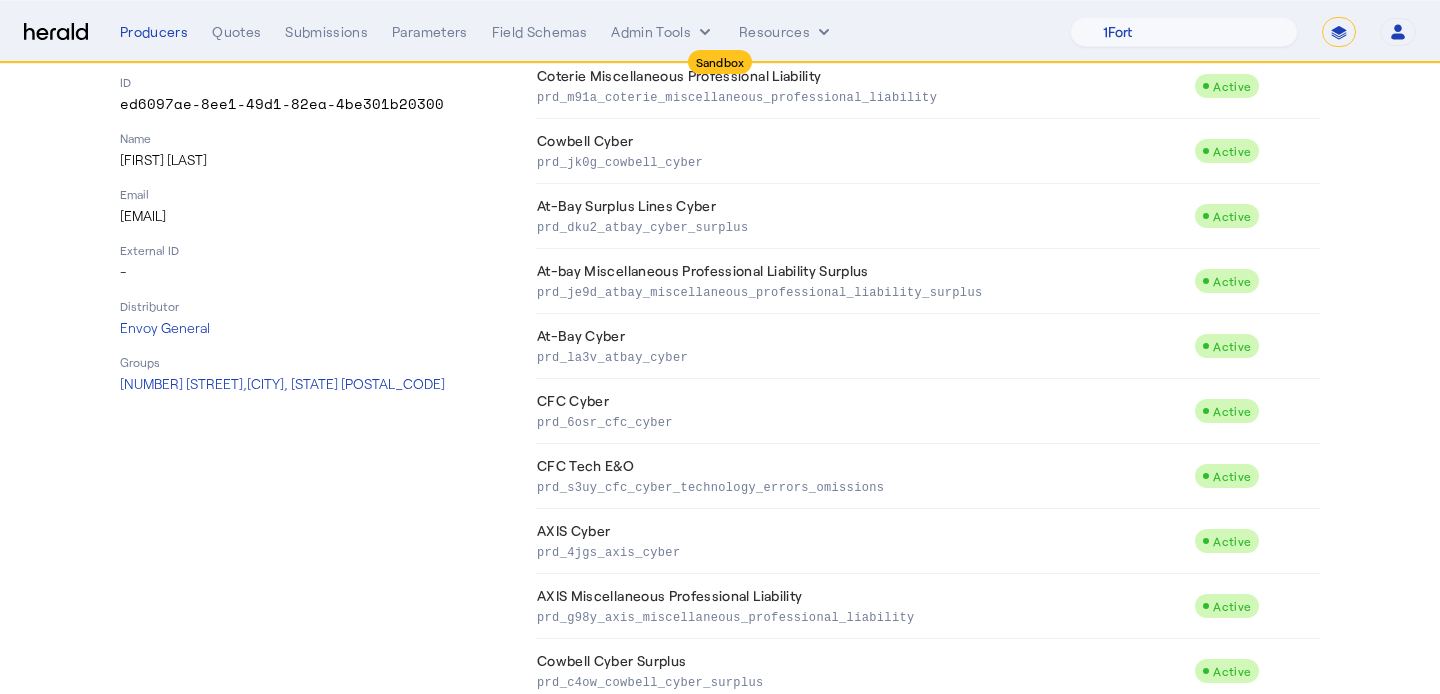 scroll, scrollTop: 0, scrollLeft: 0, axis: both 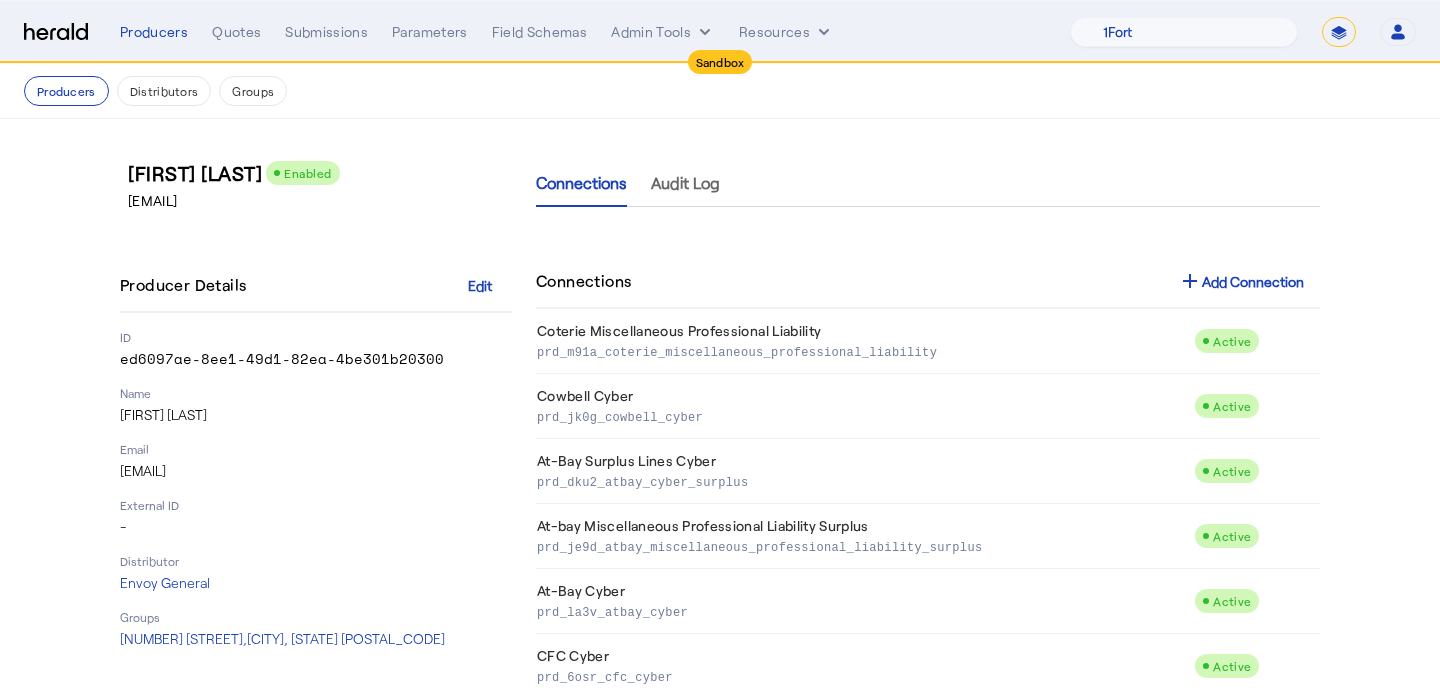 click on "Connections   Audit Log  Connections add  Add Connection   Coterie Miscellaneous Professional Liability  prd_m91a_coterie_miscellaneous_professional_liability
Active  Cowbell Cyber  prd_jk0g_cowbell_cyber
Active  At-Bay Surplus Lines Cyber  prd_dku2_atbay_cyber_surplus
Active  At-bay Miscellaneous Professional Liability Surplus  prd_je9d_atbay_miscellaneous_professional_liability_surplus
Active  At-Bay Cyber  prd_la3v_atbay_cyber
Active  CFC Cyber  prd_6osr_cfc_cyber
Active  CFC Tech E&O  prd_s3uy_cfc_cyber_technology_errors_omissions
Active  AXIS Cyber  prd_4jgs_axis_cyber
Active  AXIS Miscellaneous Professional Liability  prd_g98y_axis_miscellaneous_professional_liability
Active  Cowbell Cyber Surplus  prd_c4ow_cowbell_cyber_surplus
Active  Employers Workers’ Compensation  prd_u5x8_employers_workers_compensation
Active  Arch Miscellaneous Professional Liability  prd_dt4u_arch_miscellaneous_professional_liability
Active
Referred
Referred" 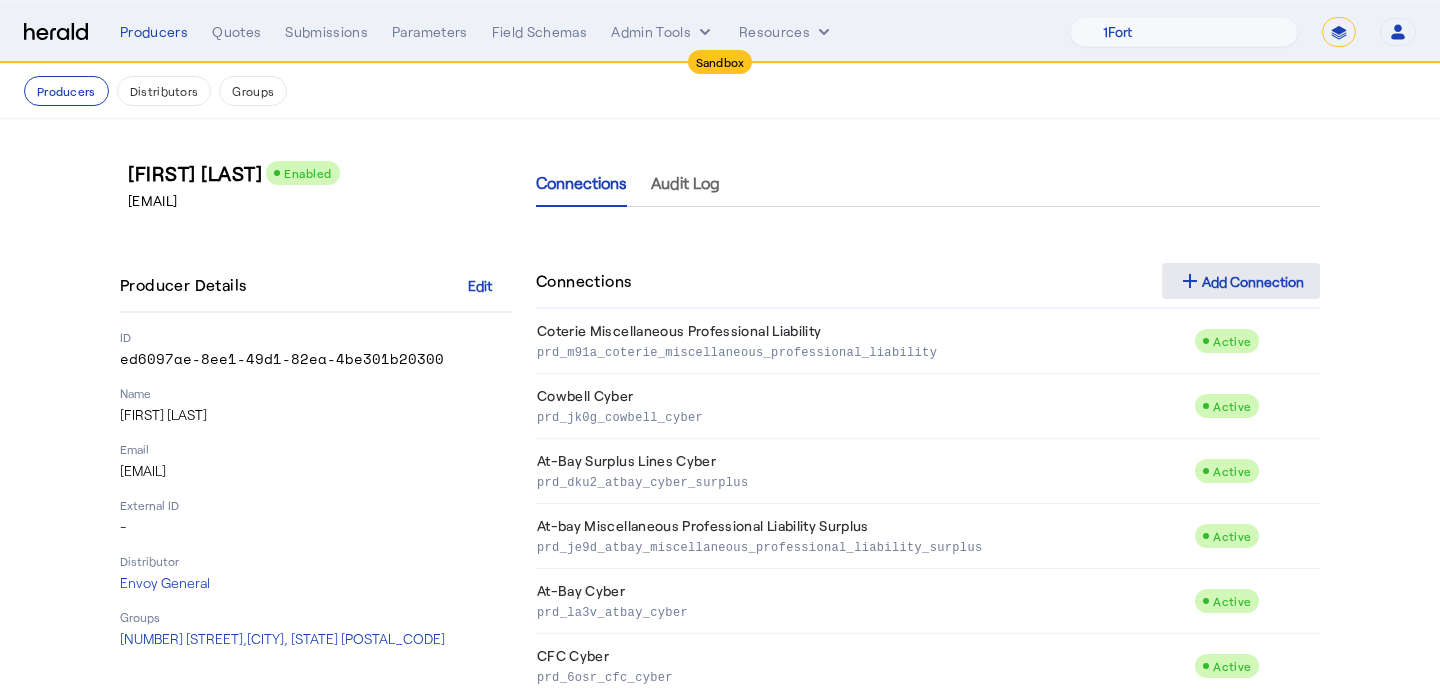 click on "add  Add Connection" at bounding box center (1241, 281) 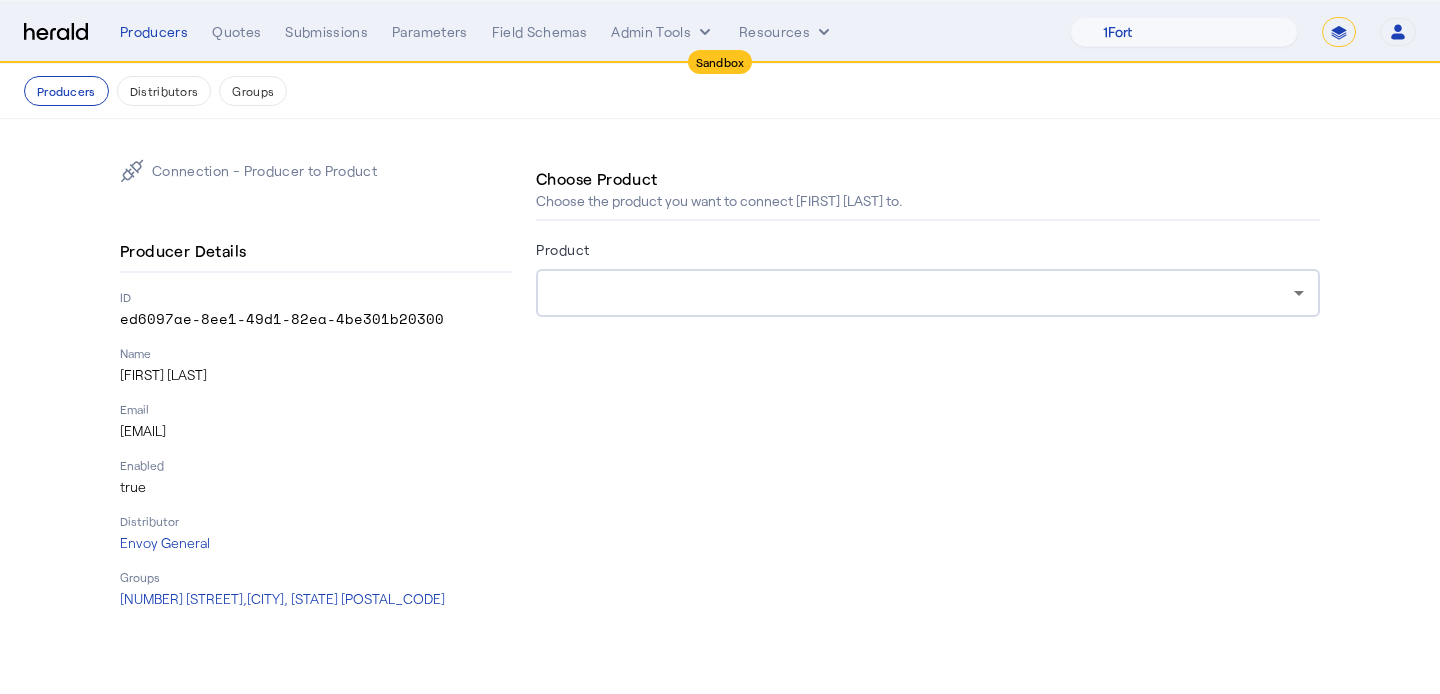 click on "Product" 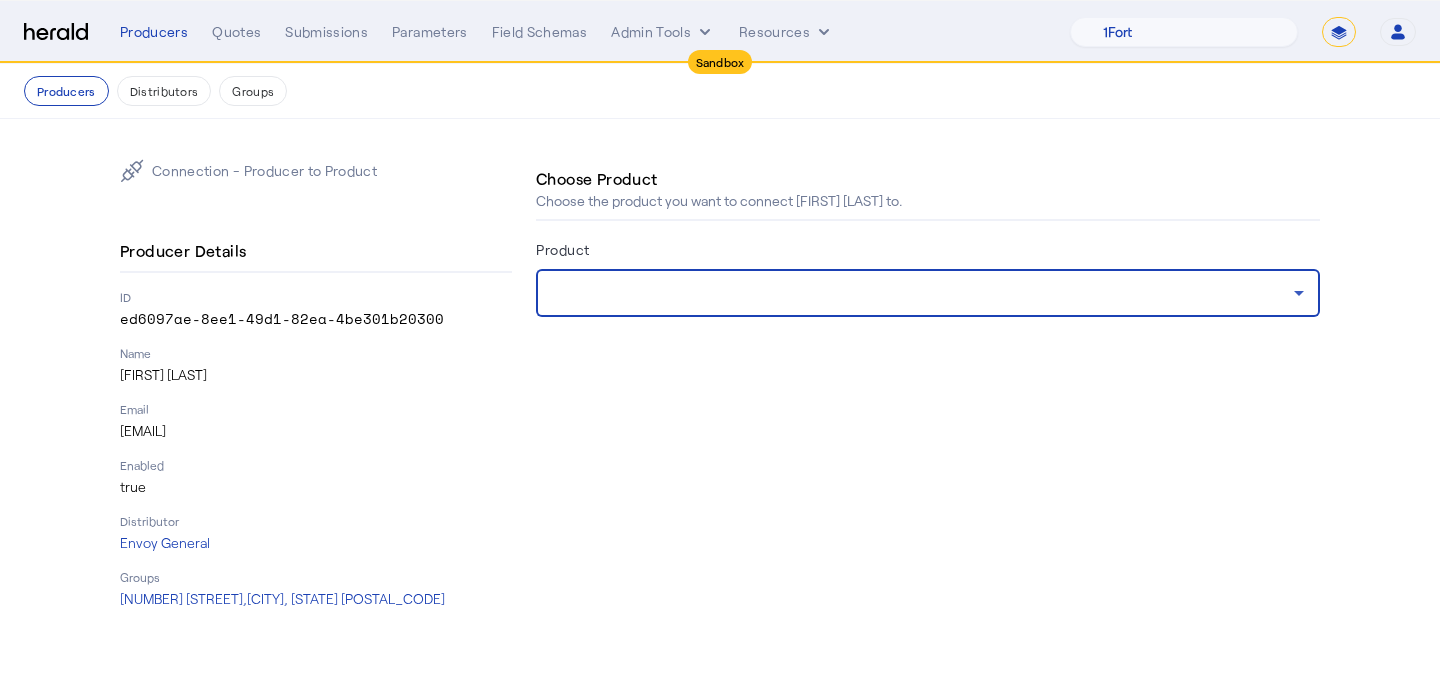 click at bounding box center [923, 293] 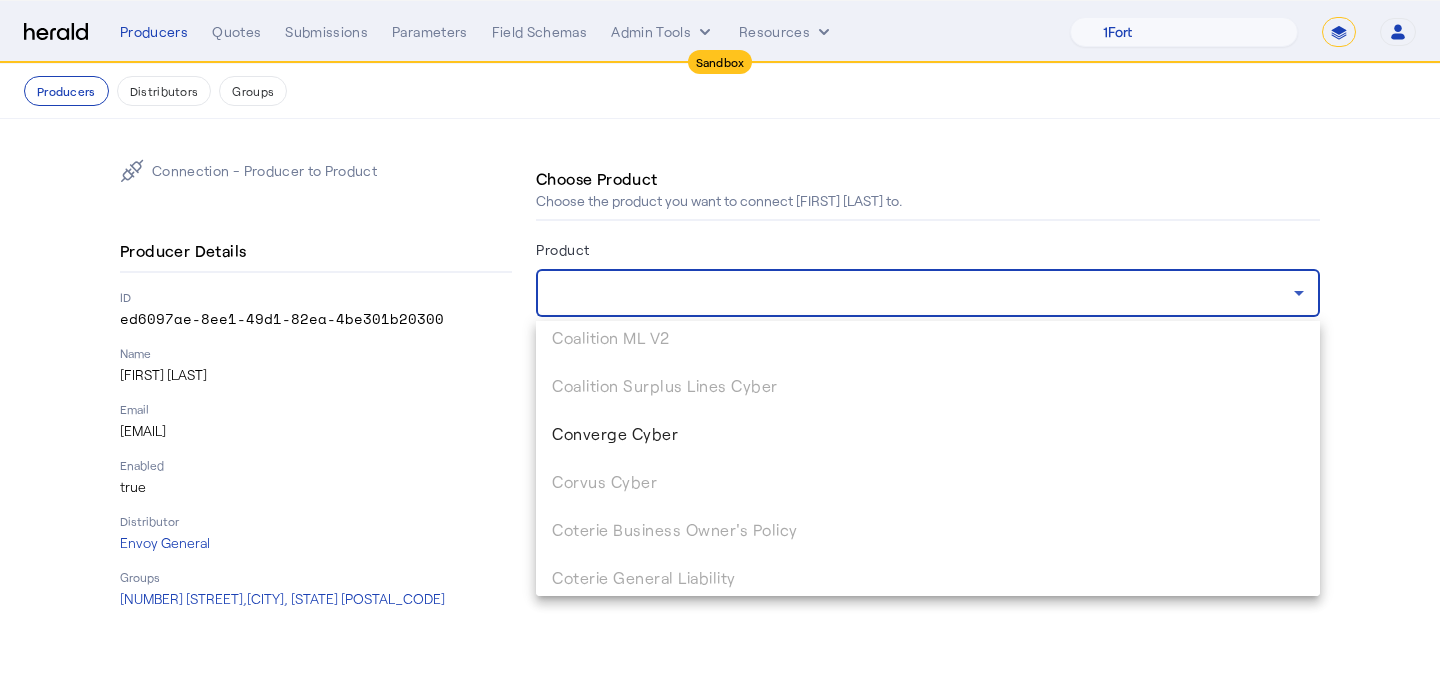 scroll, scrollTop: 1053, scrollLeft: 0, axis: vertical 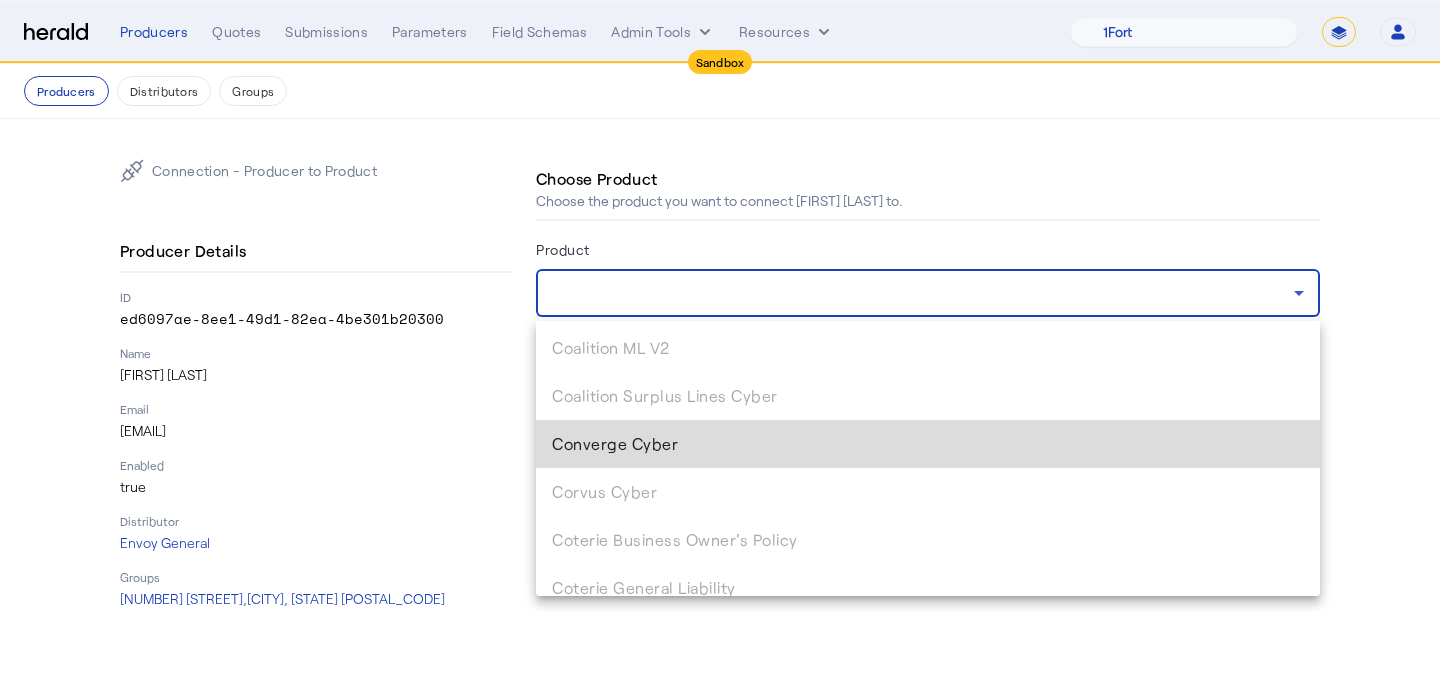 click on "Converge Cyber" at bounding box center [928, 444] 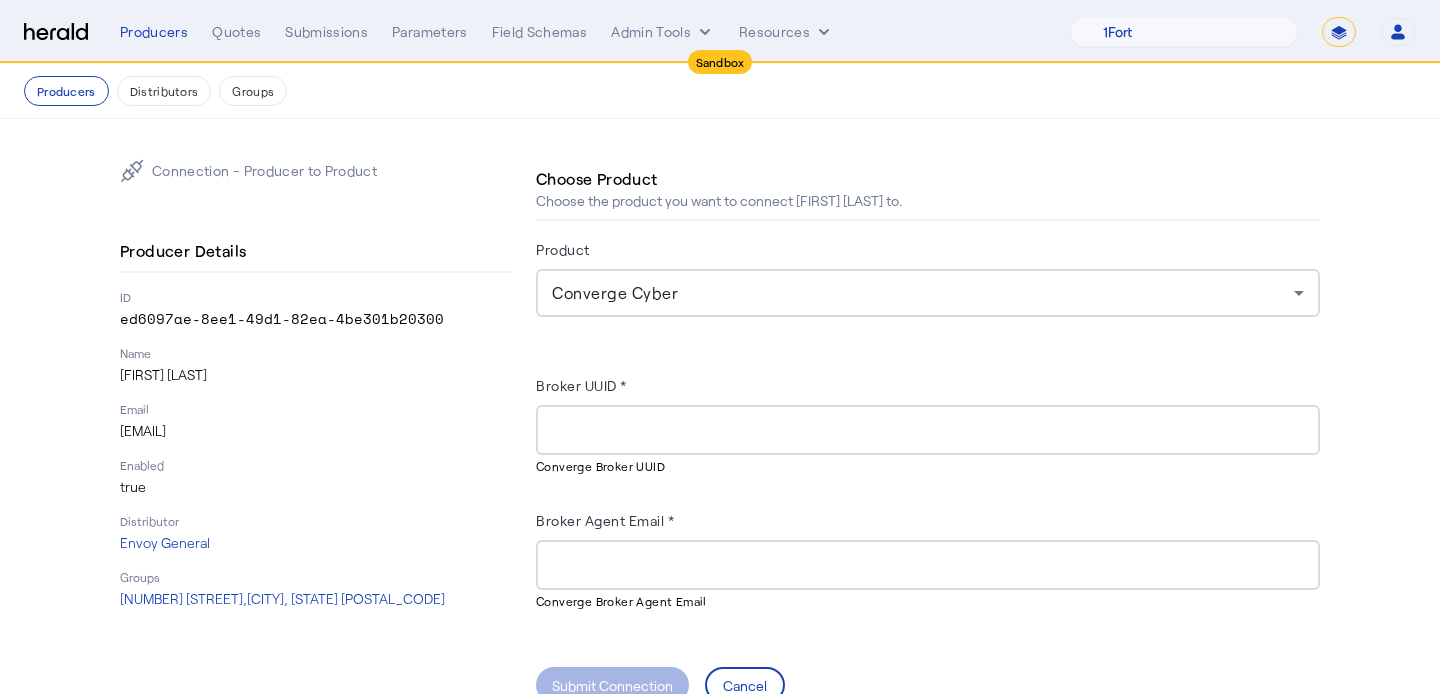 click on "Choose Product   Choose the product you want to connect [FIRST] [LAST] to." 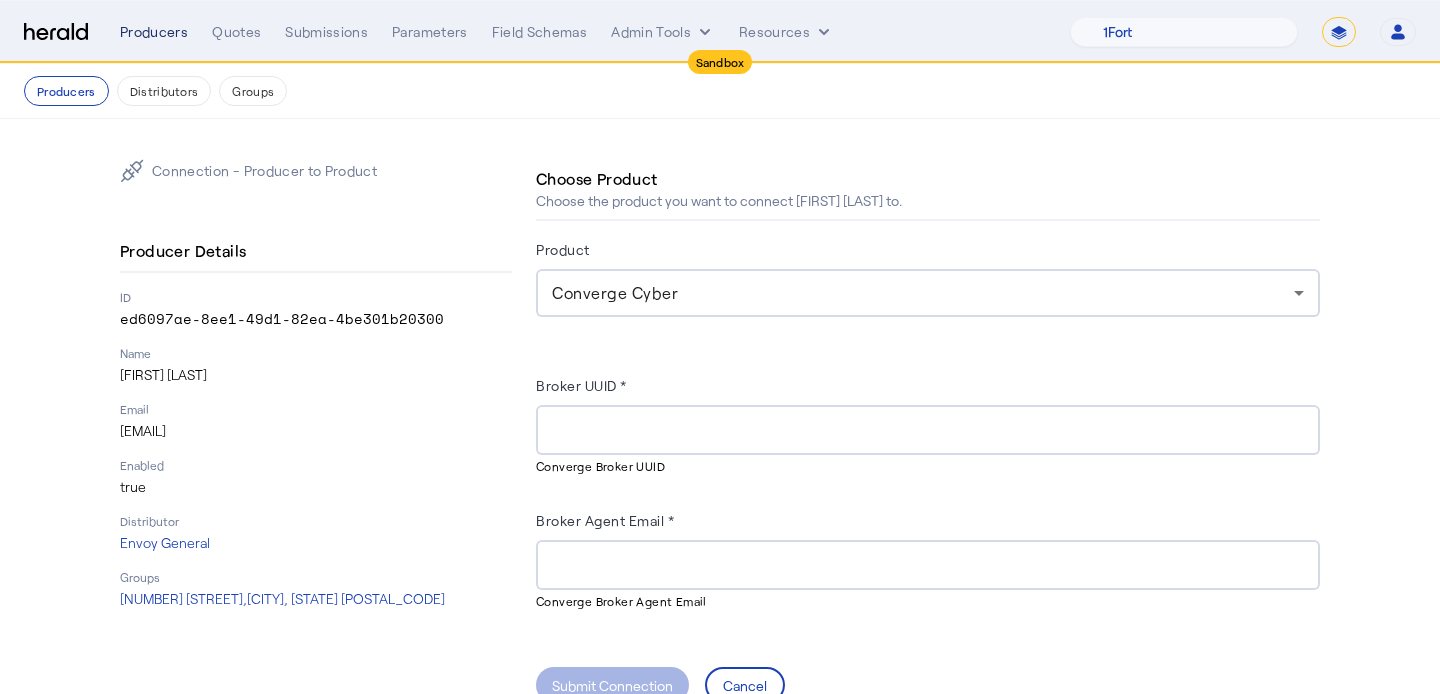 click on "Producers" at bounding box center [154, 32] 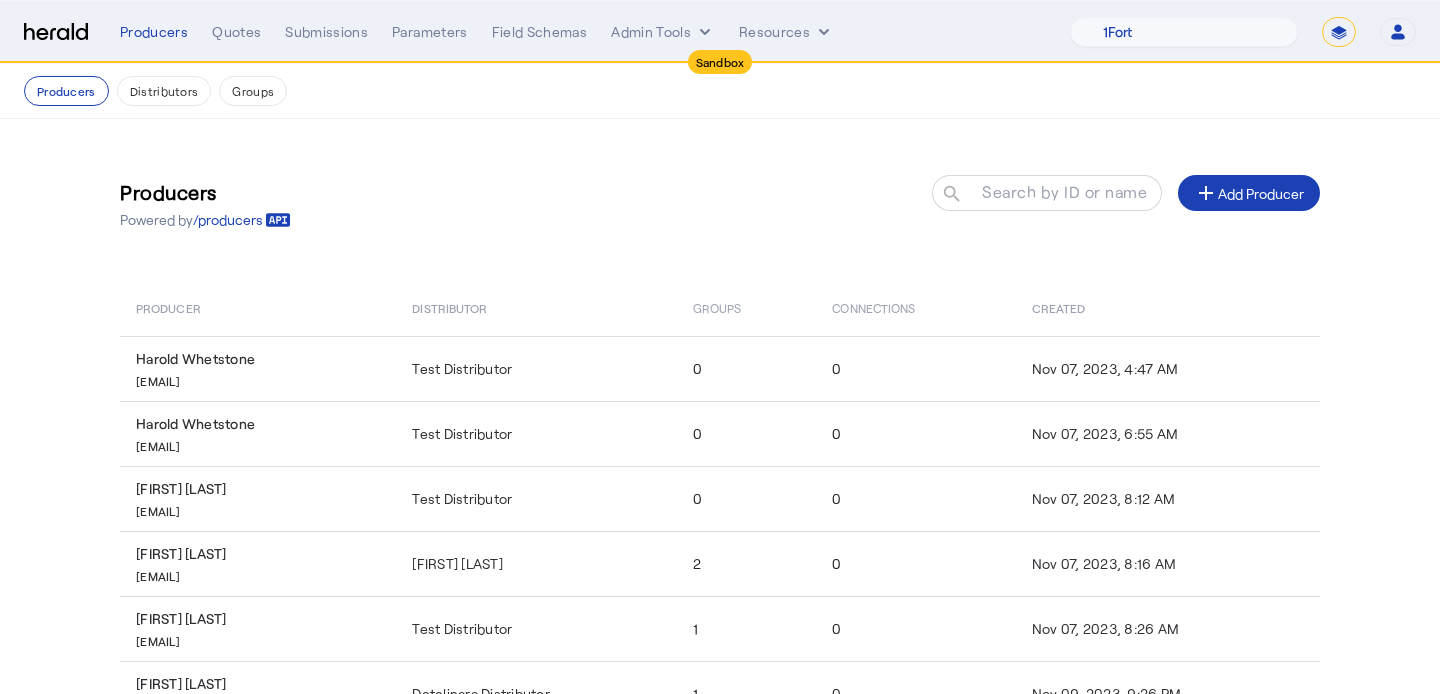 click on "**********" at bounding box center [1339, 32] 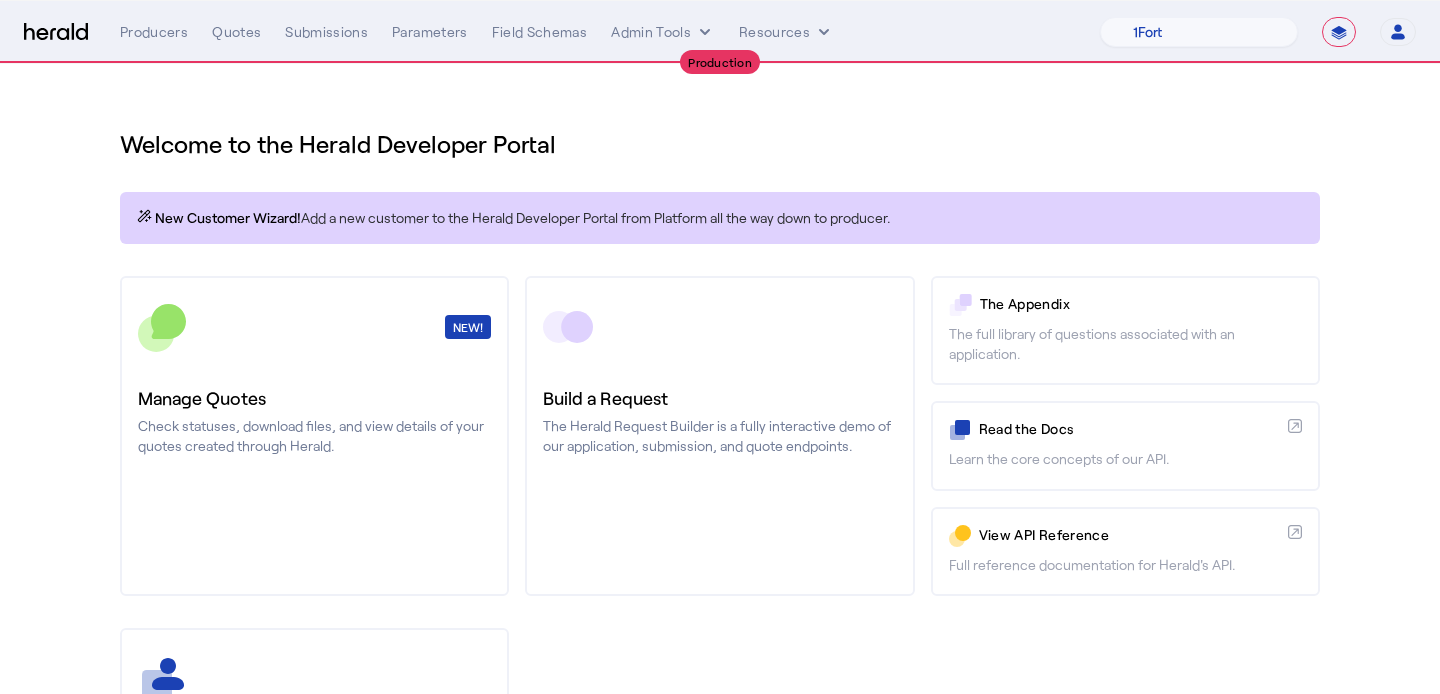 click on "Check statuses, download files, and view details of your quotes created through Herald." 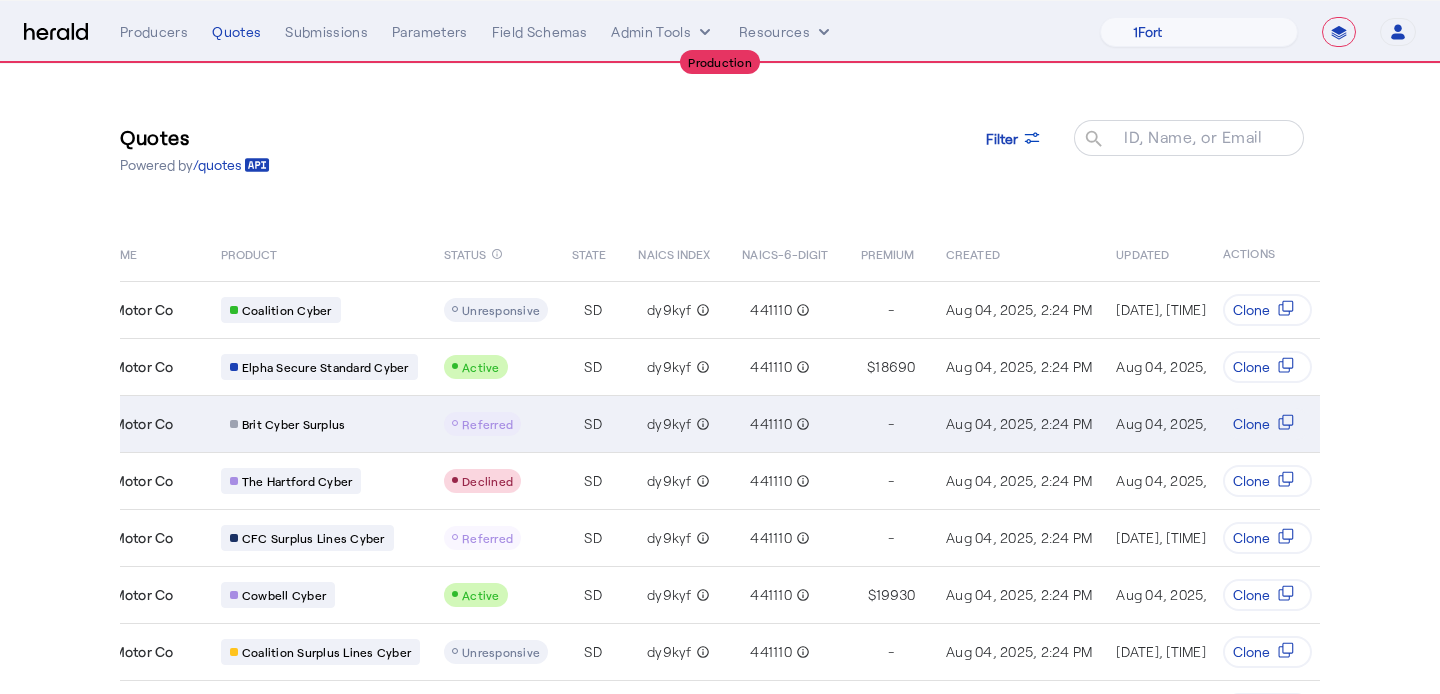 scroll, scrollTop: 0, scrollLeft: 0, axis: both 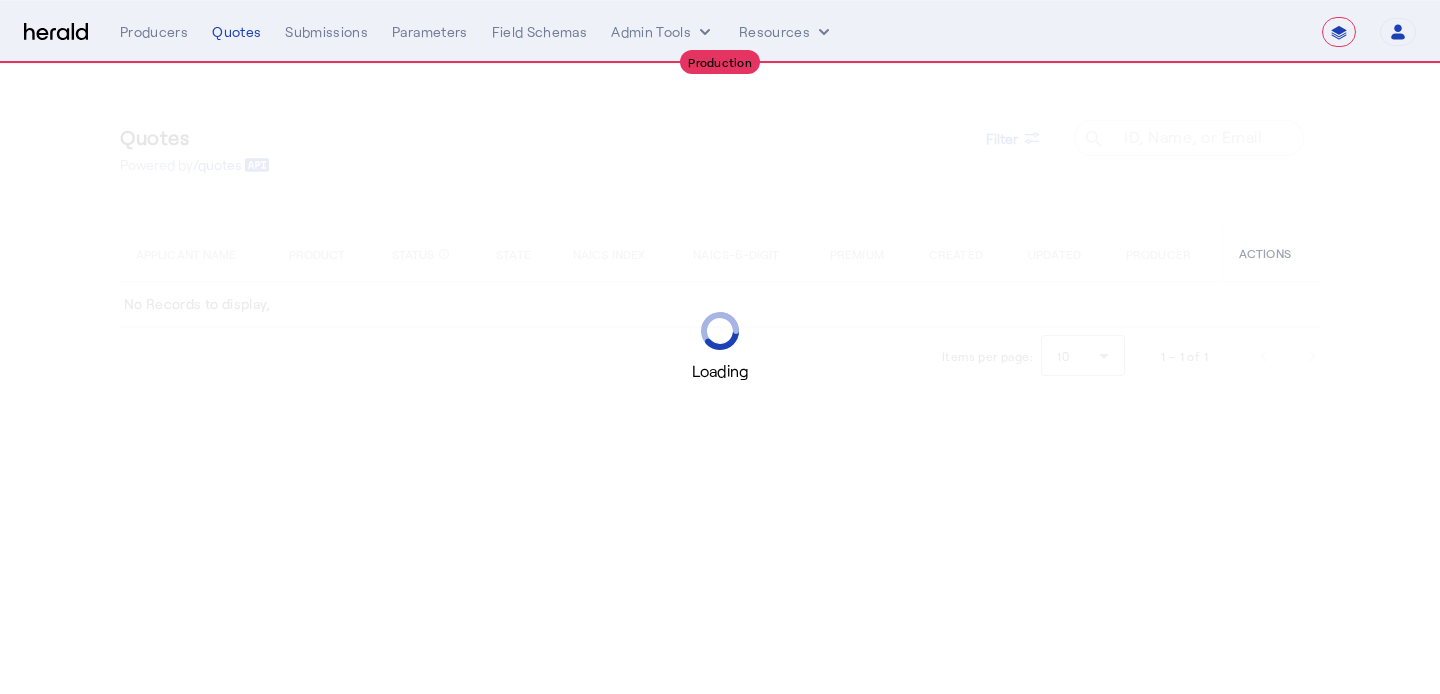 select on "**********" 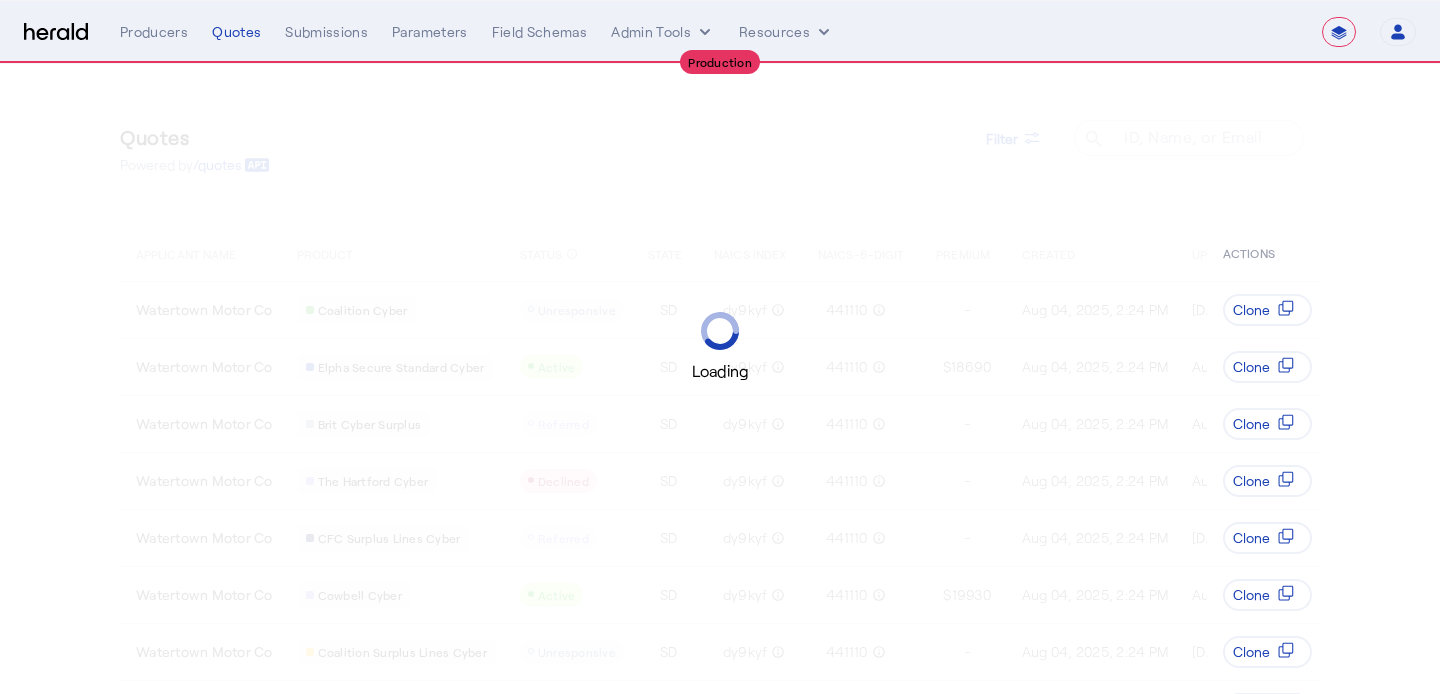 select on "pfm_z9k1_growthmill" 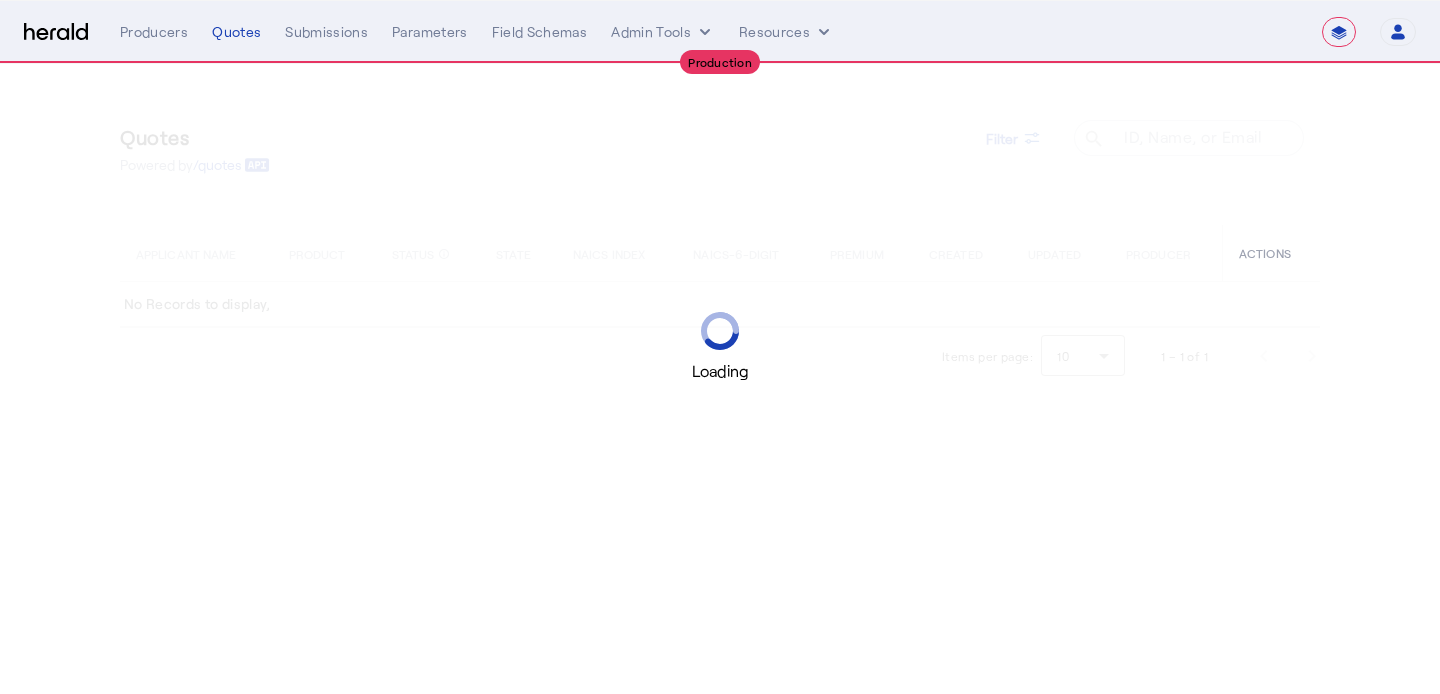 select on "**********" 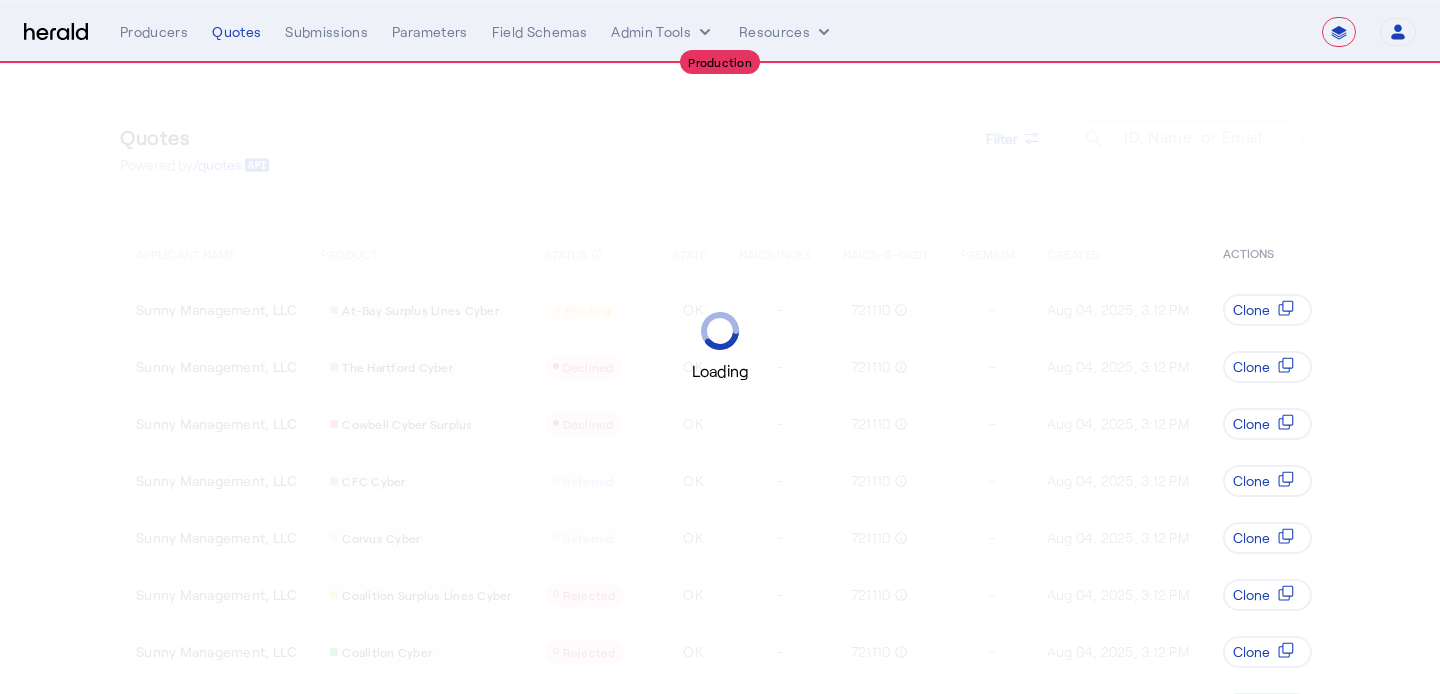 select on "pfm_z9k1_growthmill" 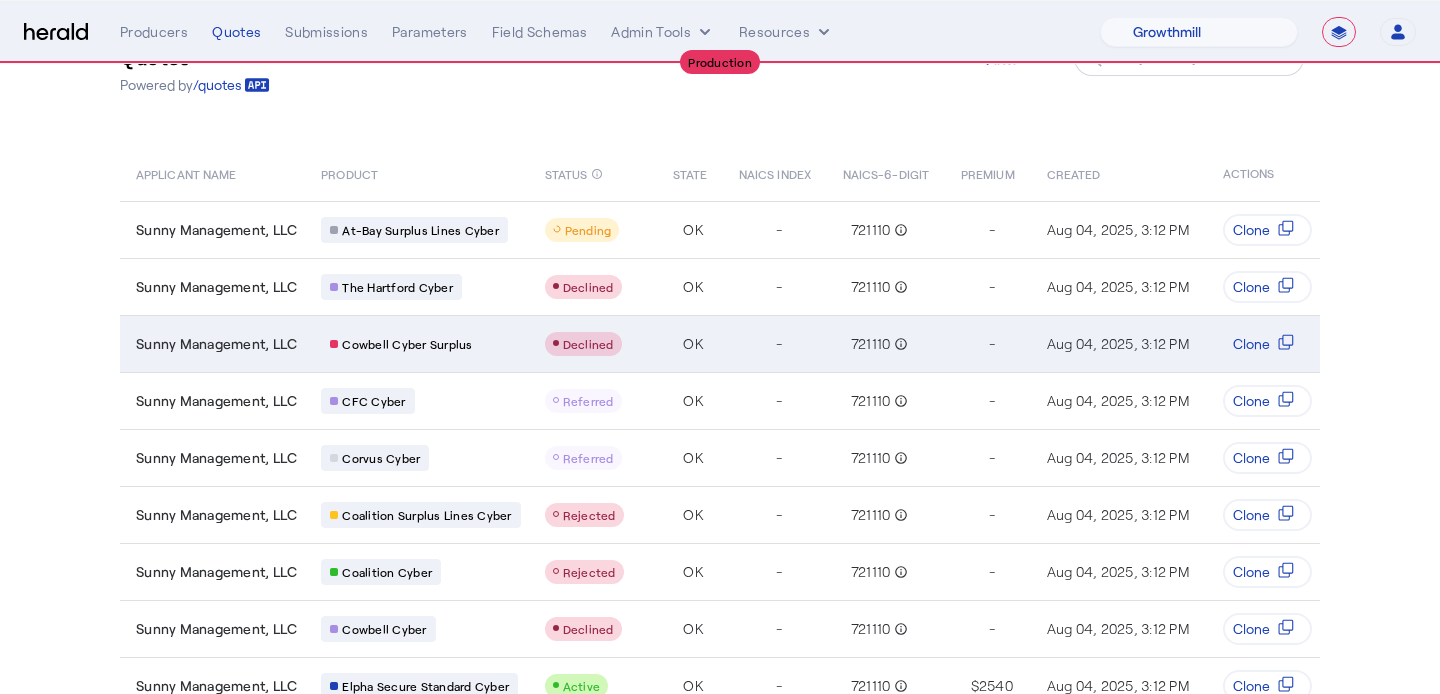 scroll, scrollTop: 83, scrollLeft: 0, axis: vertical 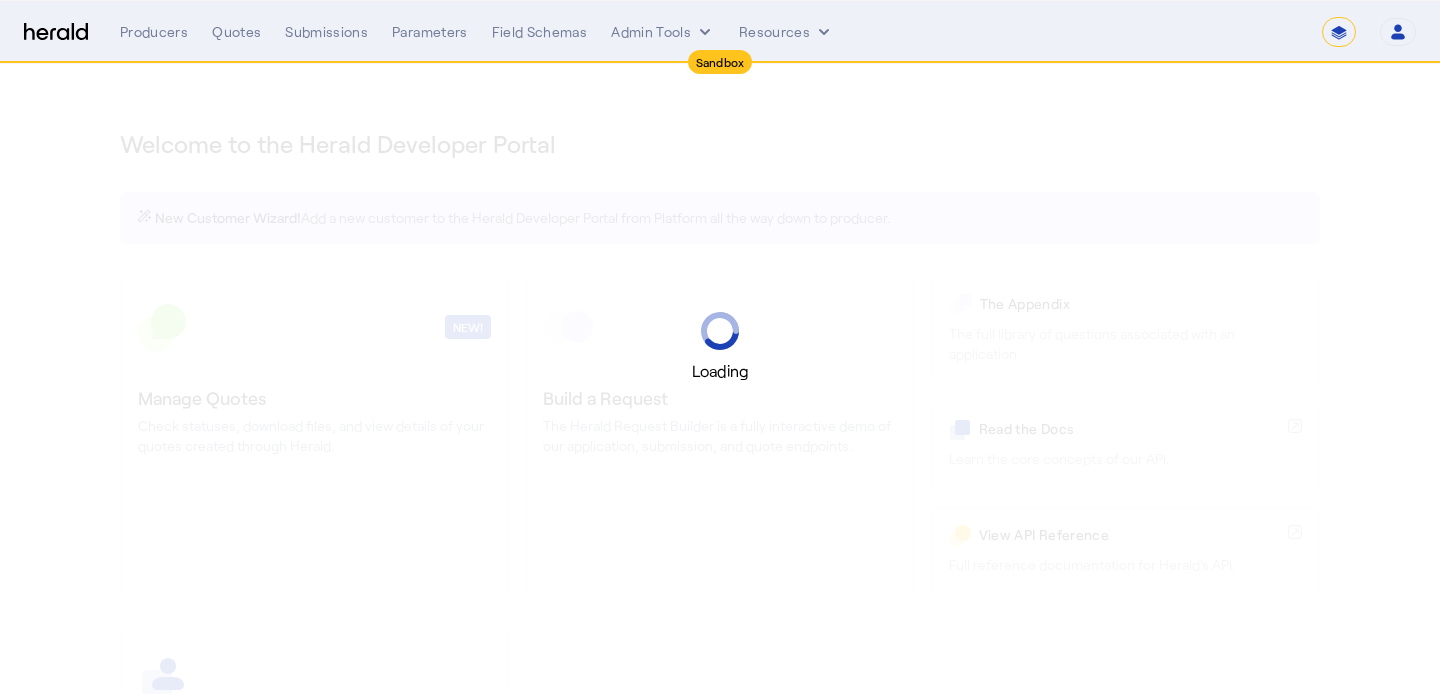 select on "*******" 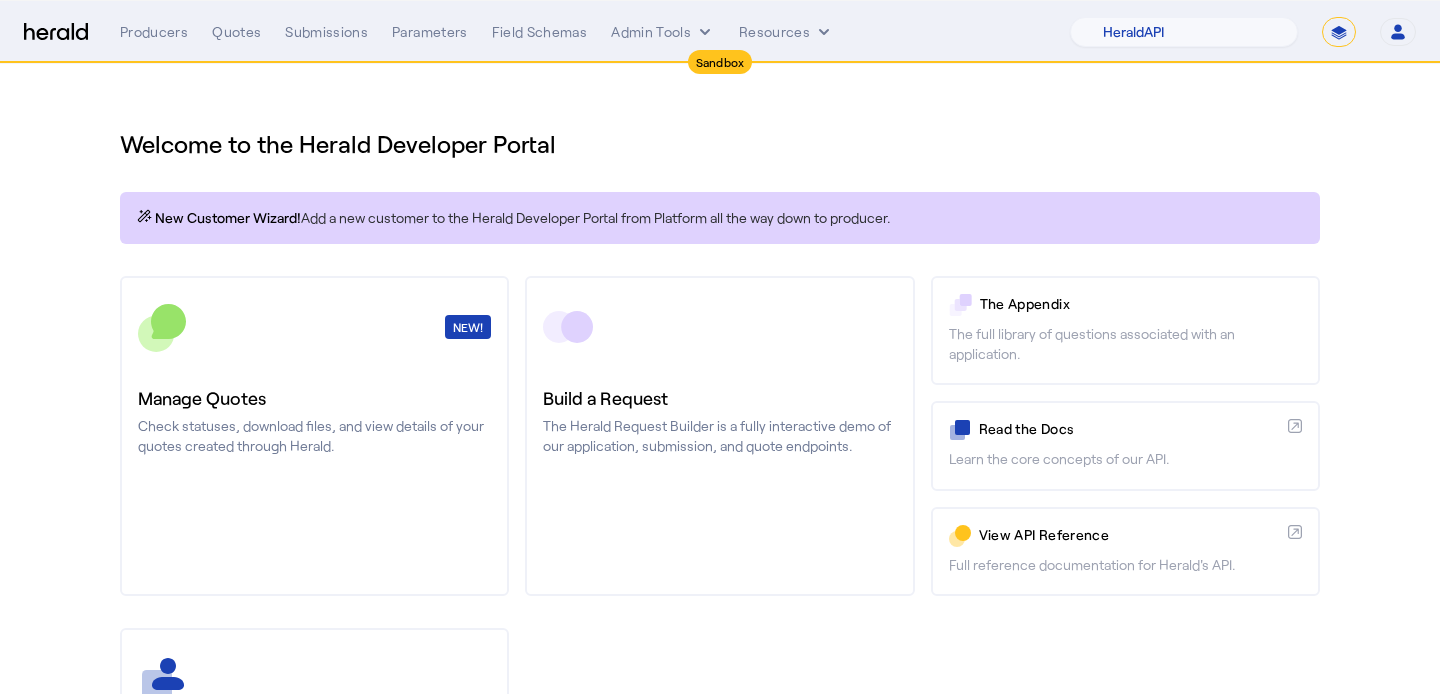 click on "**********" at bounding box center [1339, 32] 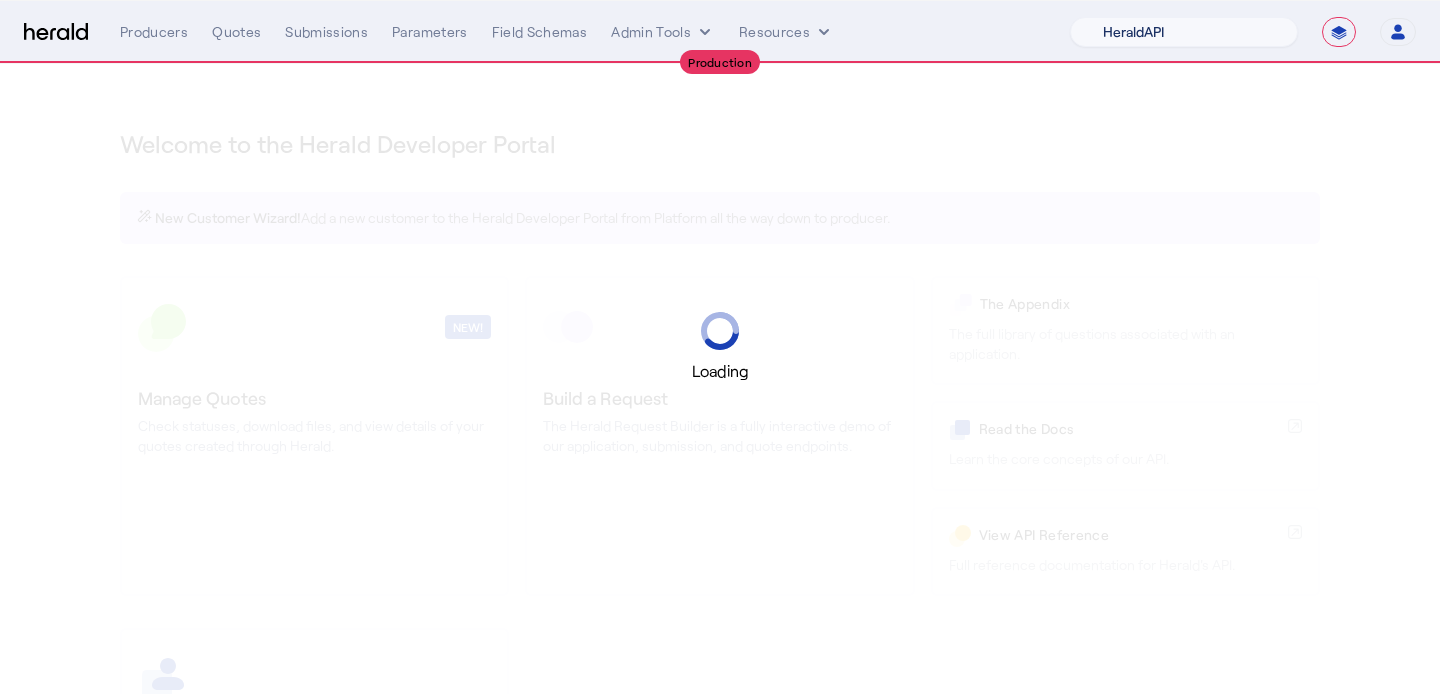 click on "1Fort   Acrisure   Acturis   Affinity Advisors   Affinity Risk   Agentero   AmWins   Anzen   Aon   Appulate   Arch   Assurely   BTIS   Babbix   Berxi   Billy   BindHQ   Bold Penguin    Bolt   Bond   Boxx   Brightway   Brit Demo Sandbox   Broker Buddha   Buddy   Bunker   Burns Wilcox   CNA Test   CRC   CS onboarding test account   Chubb Test   Citadel   Coalition   Coast   Coterie Test   Counterpart    CoverForce   CoverWallet   Coverdash   Coverhound   Cowbell   Cyber Example Platform   CyberPassport   Defy Insurance   Draftrs   ESpecialty   Embroker   Equal Parts   Exavalu   Ezyagent   Federacy Platform   FifthWall   Flow Speciality (Capitola)   Foundation   Founder Shield   Gaya   Gerent   GloveBox   Glow   Growthmill   HW Kaufman   Hartford Steam Boiler   Hawksoft   Heffernan Insurance Brokers   Herald Envoy Testing   HeraldAPI   Hypergato   Inchanted   Indemn.ai   Infinity   Insured.io   Insuremo   Insuritas   Irys   Jencap   Kamillio   Kayna   LTI Mindtree   Layr   Limit   Markel Test   Marsh   Novidea" at bounding box center (1184, 32) 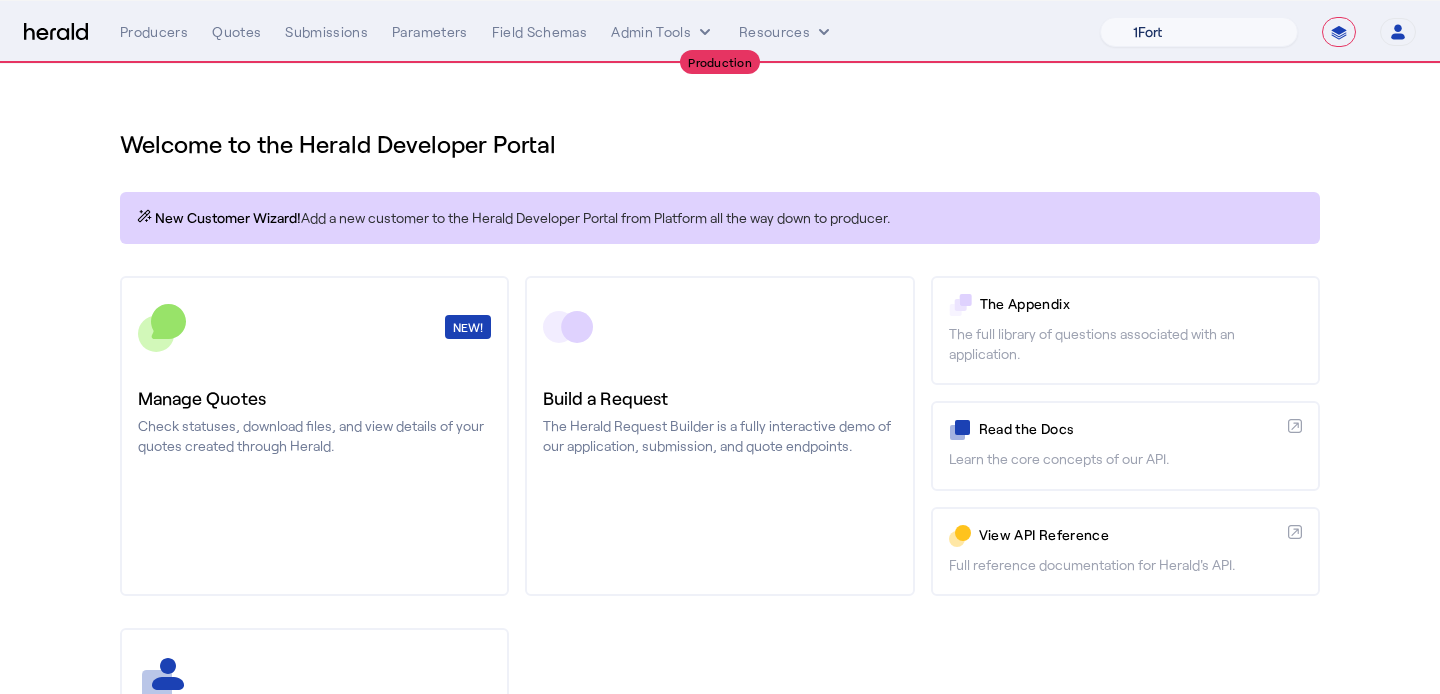 select on "pfm_z9k1_growthmill" 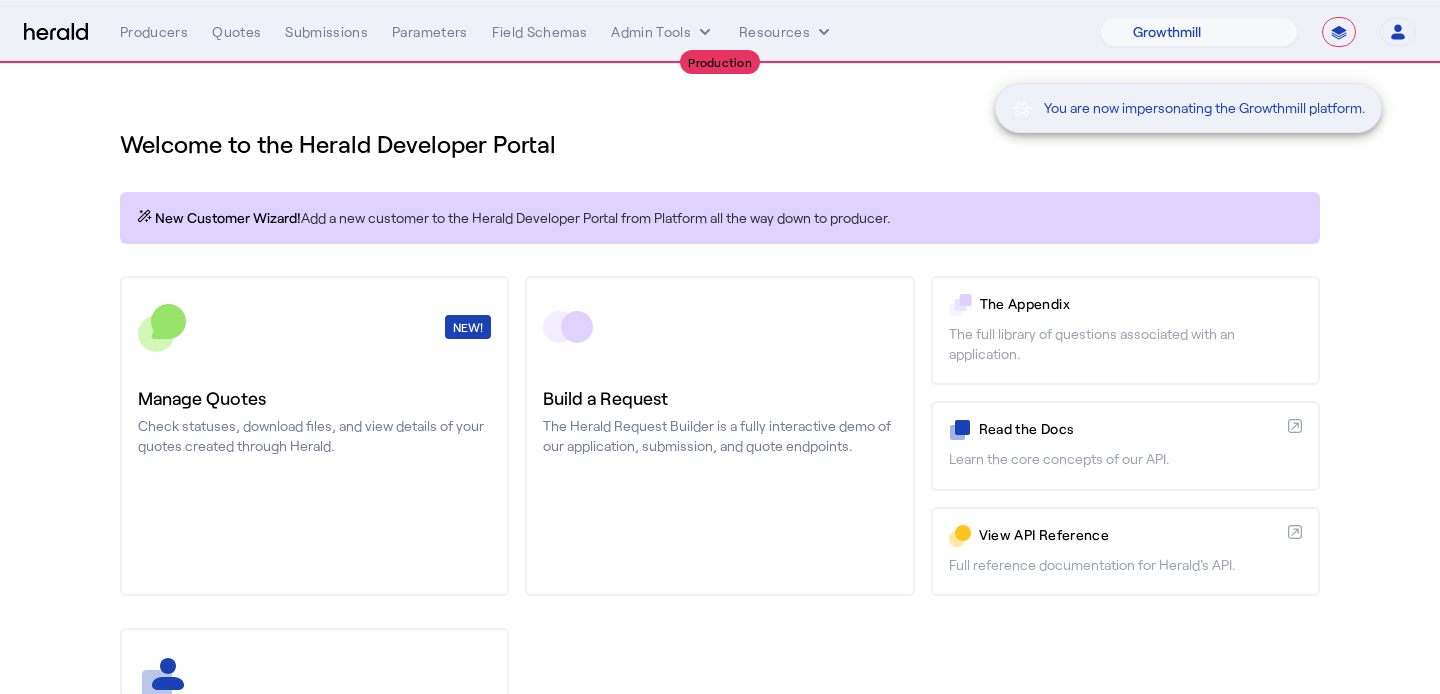 click on "You are now impersonating the Growthmill platform." at bounding box center [720, 347] 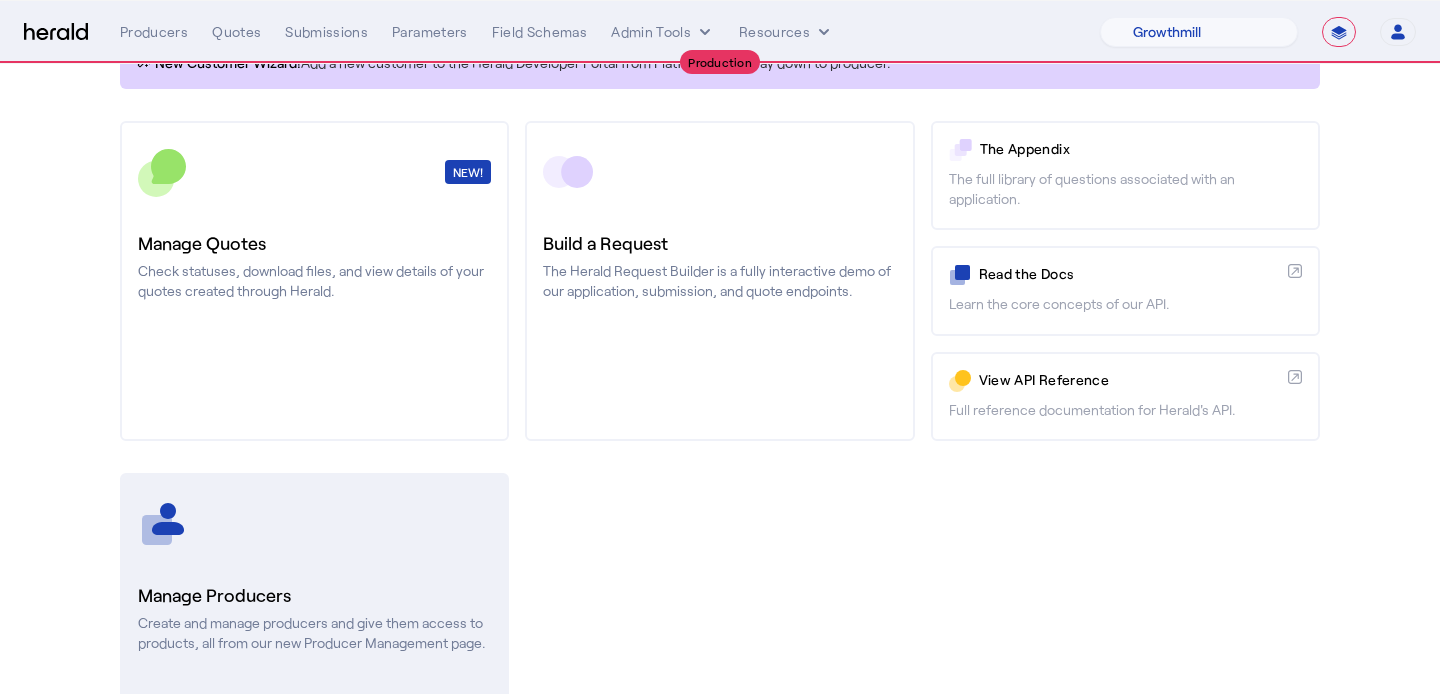 scroll, scrollTop: 159, scrollLeft: 0, axis: vertical 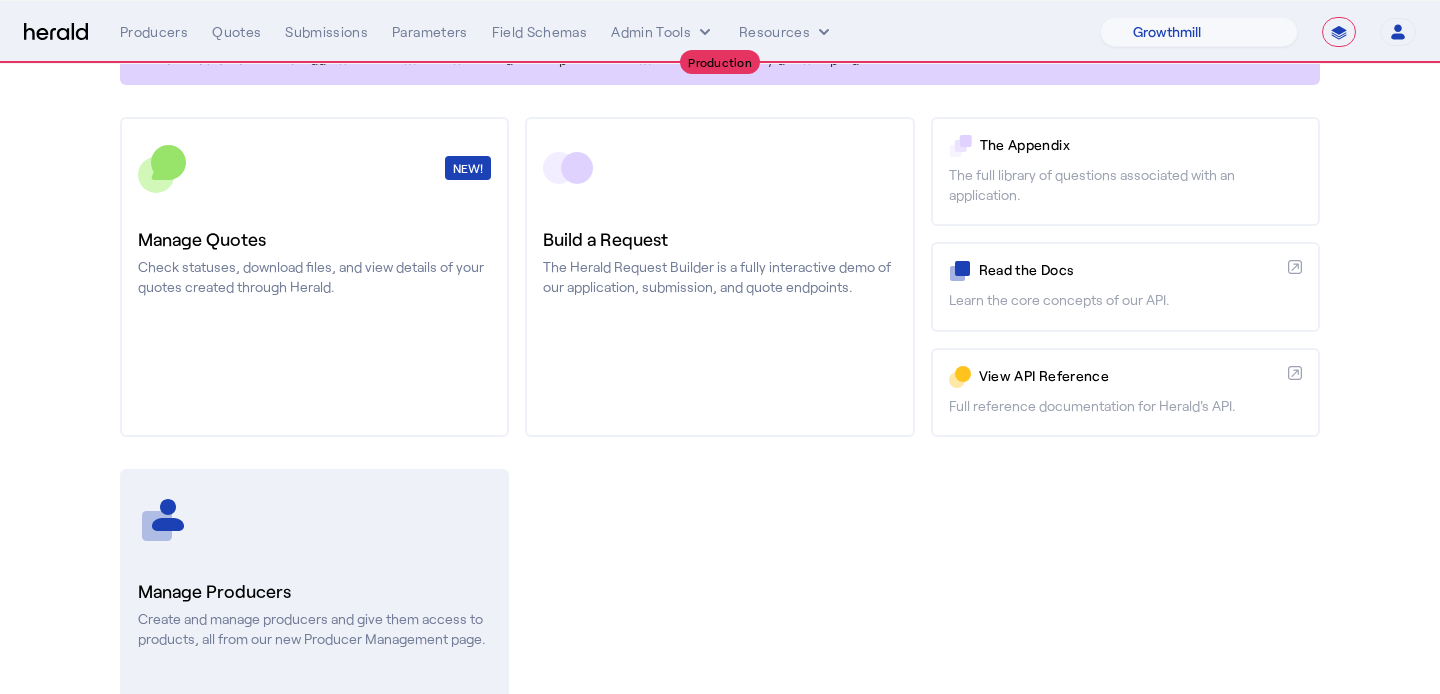 click on "Manage Producers" 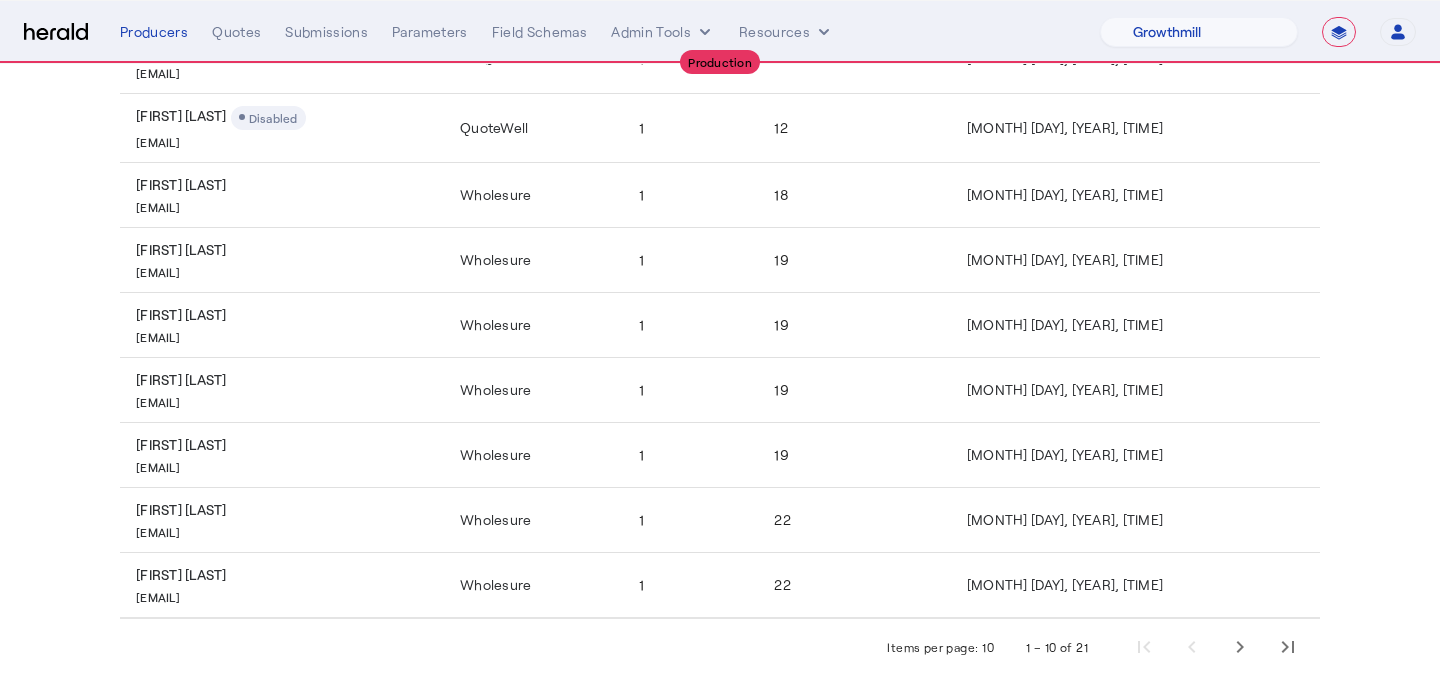 scroll, scrollTop: 402, scrollLeft: 0, axis: vertical 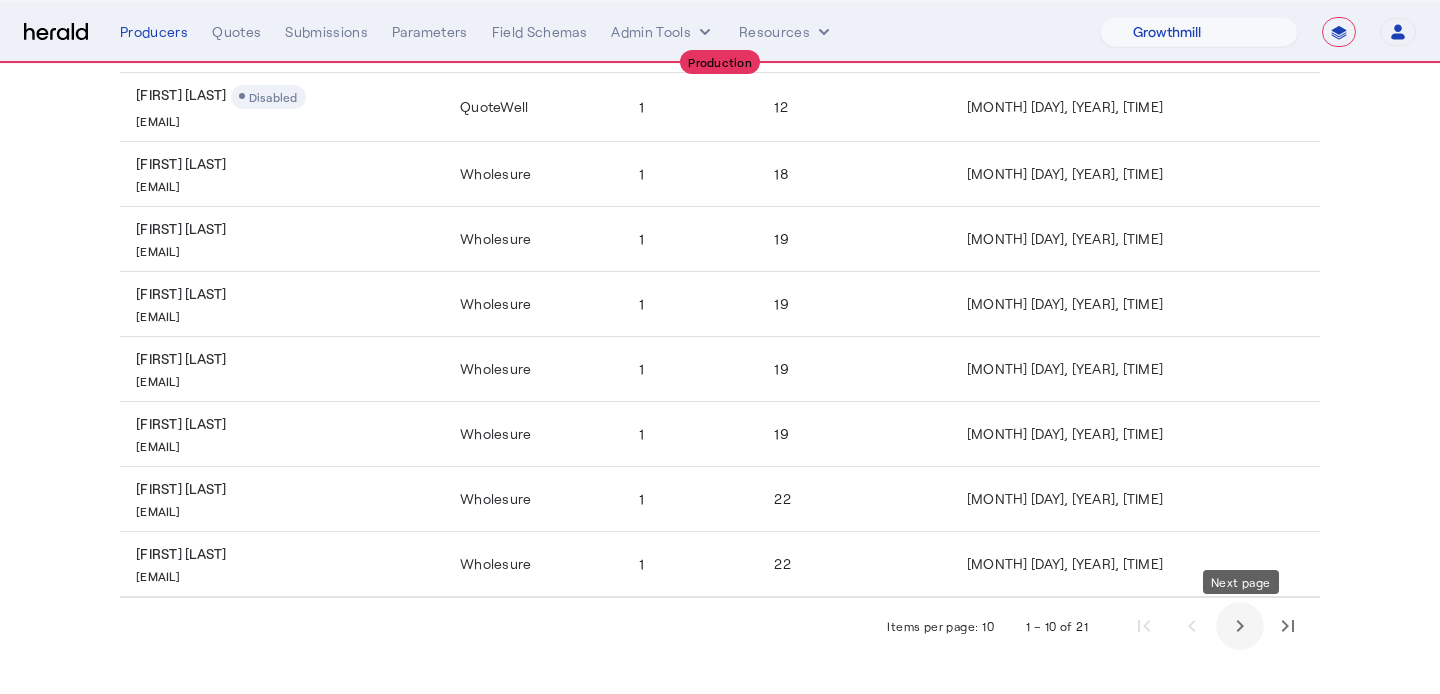 click 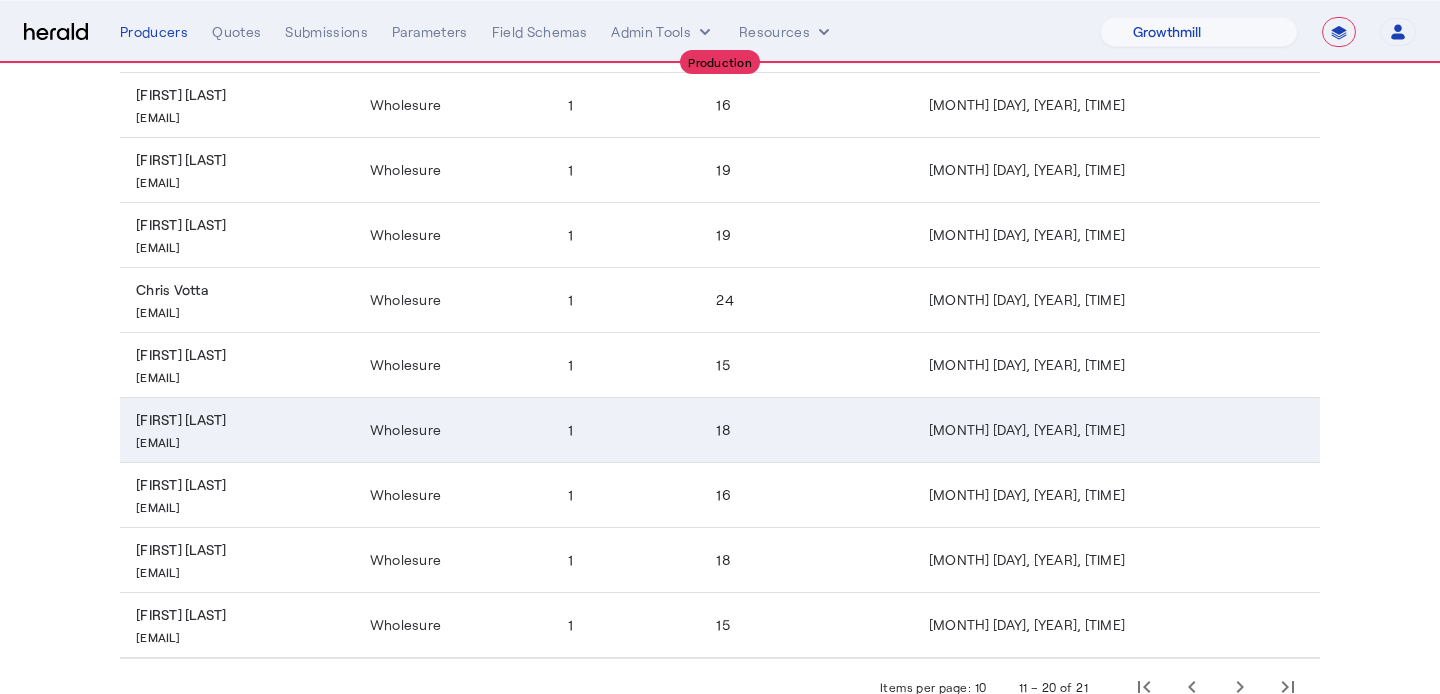 scroll, scrollTop: 327, scrollLeft: 0, axis: vertical 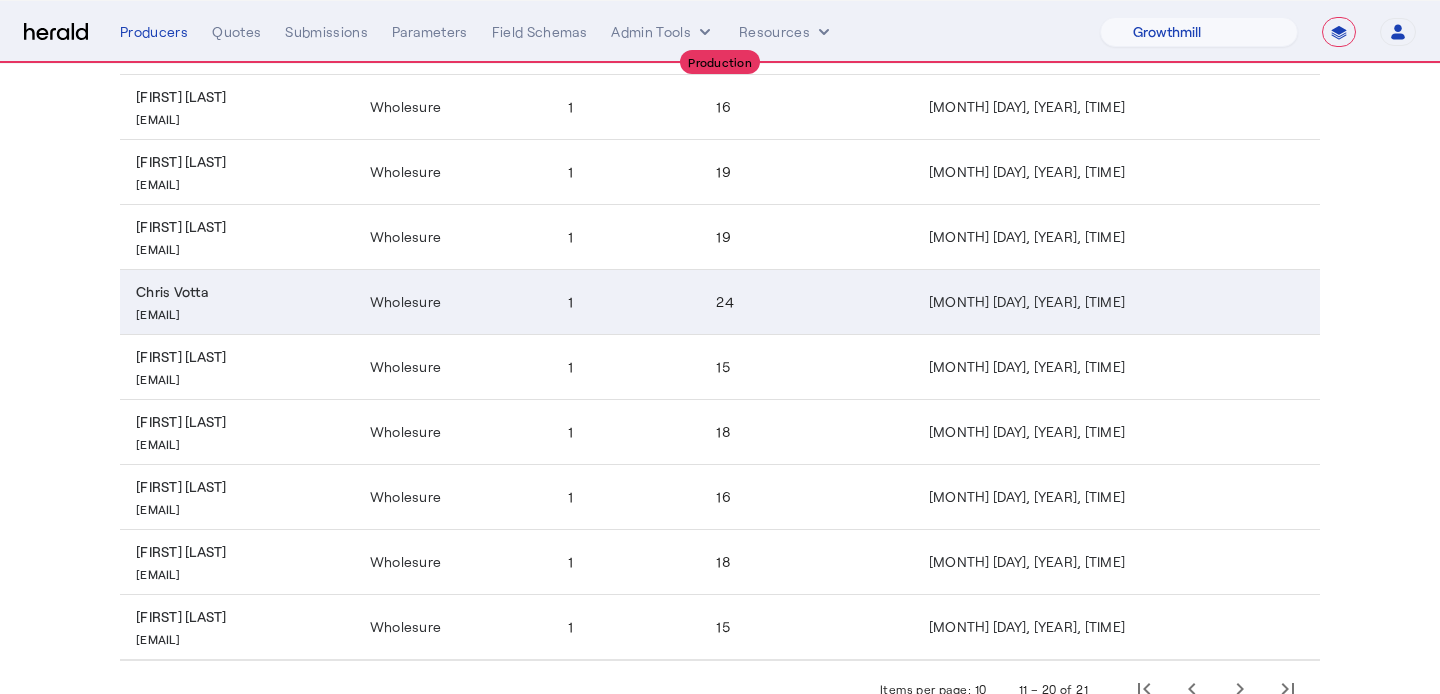 click on "Wholesure" 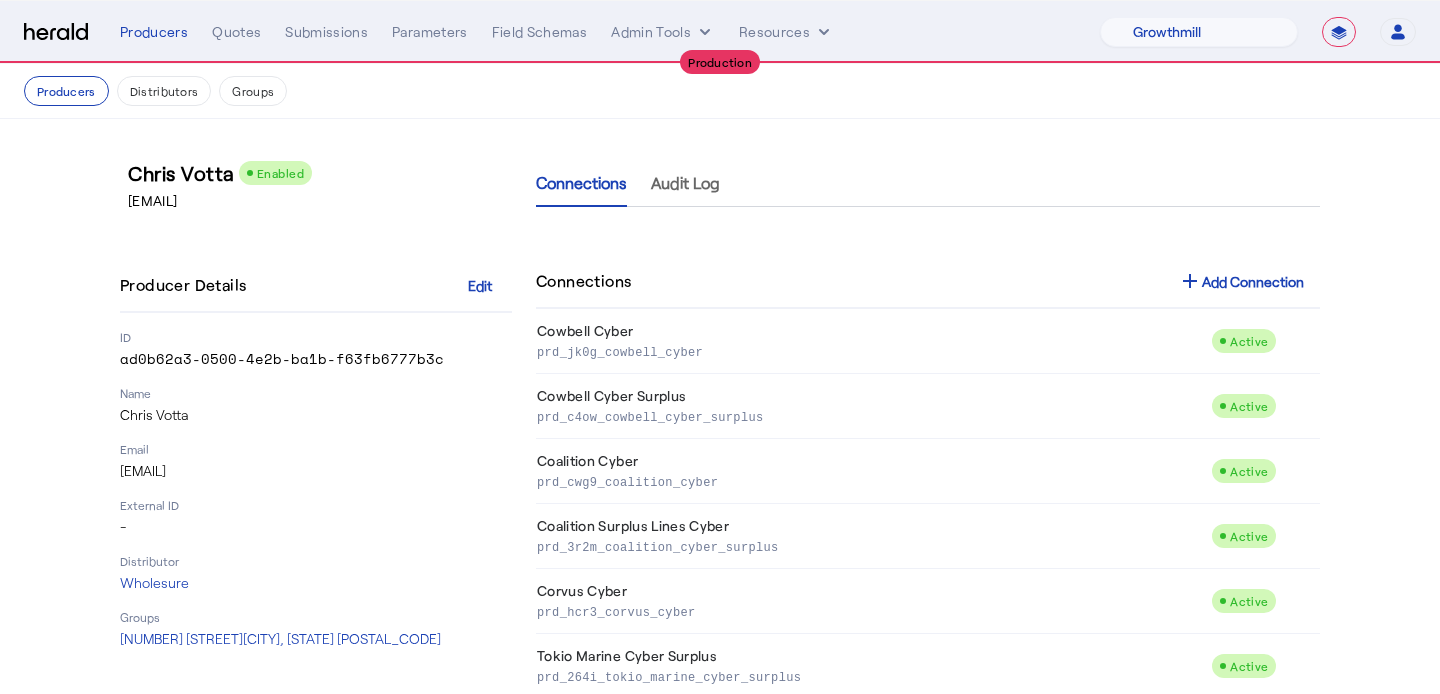 click on "ad0b62a3-0500-4e2b-ba1b-f63fb6777b3c" 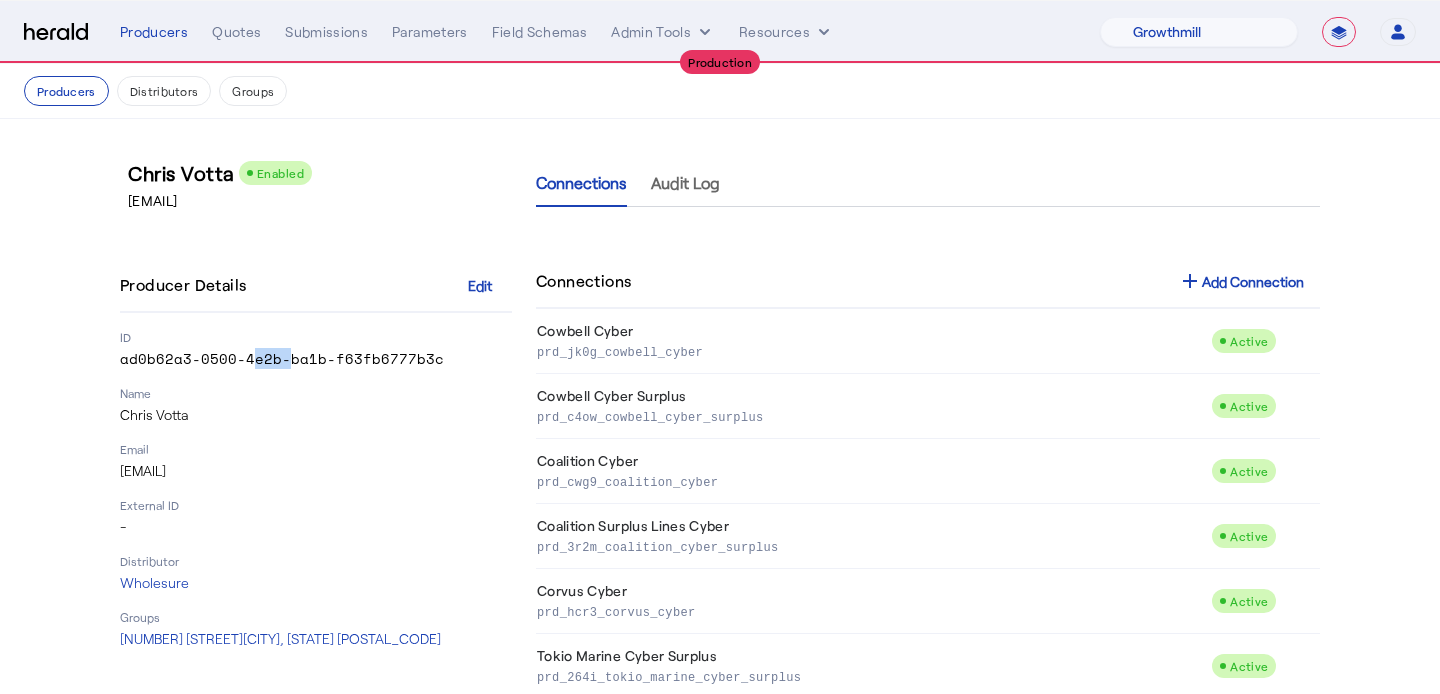 click on "ad0b62a3-0500-4e2b-ba1b-f63fb6777b3c" 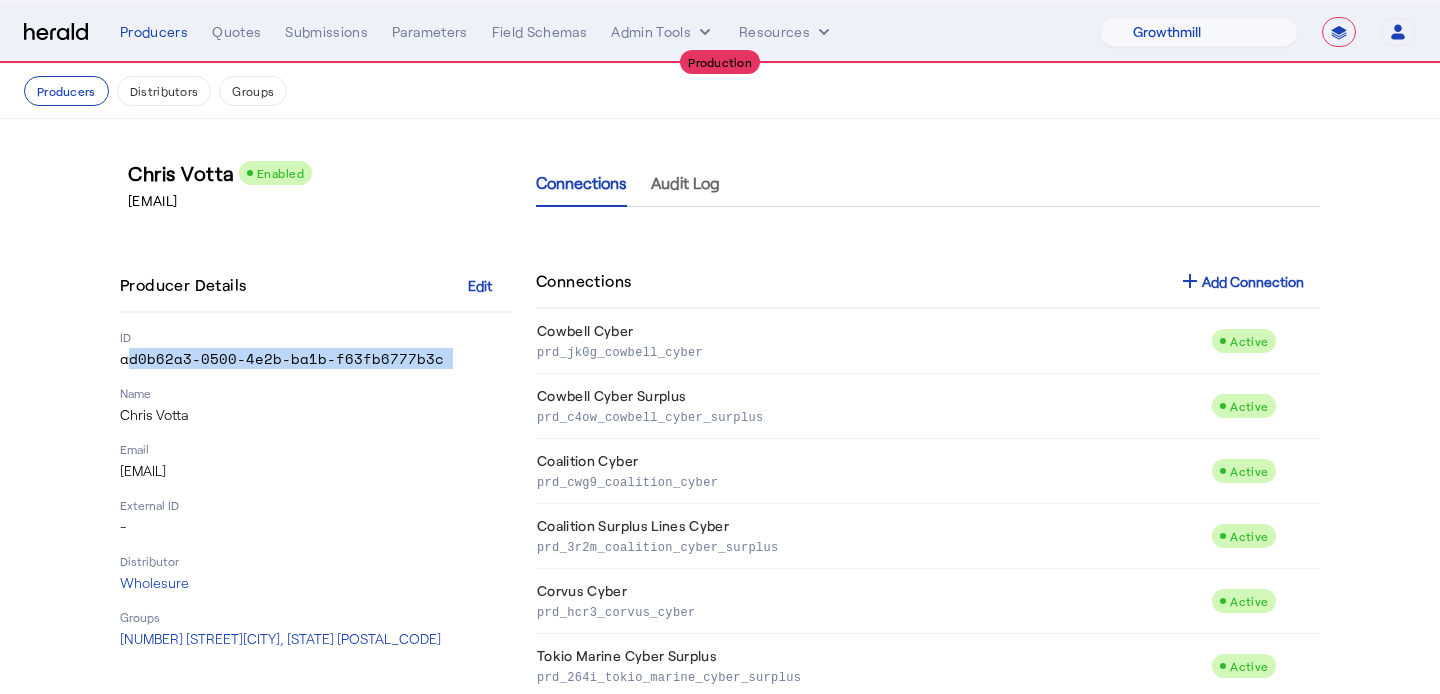 click on "ad0b62a3-0500-4e2b-ba1b-f63fb6777b3c" 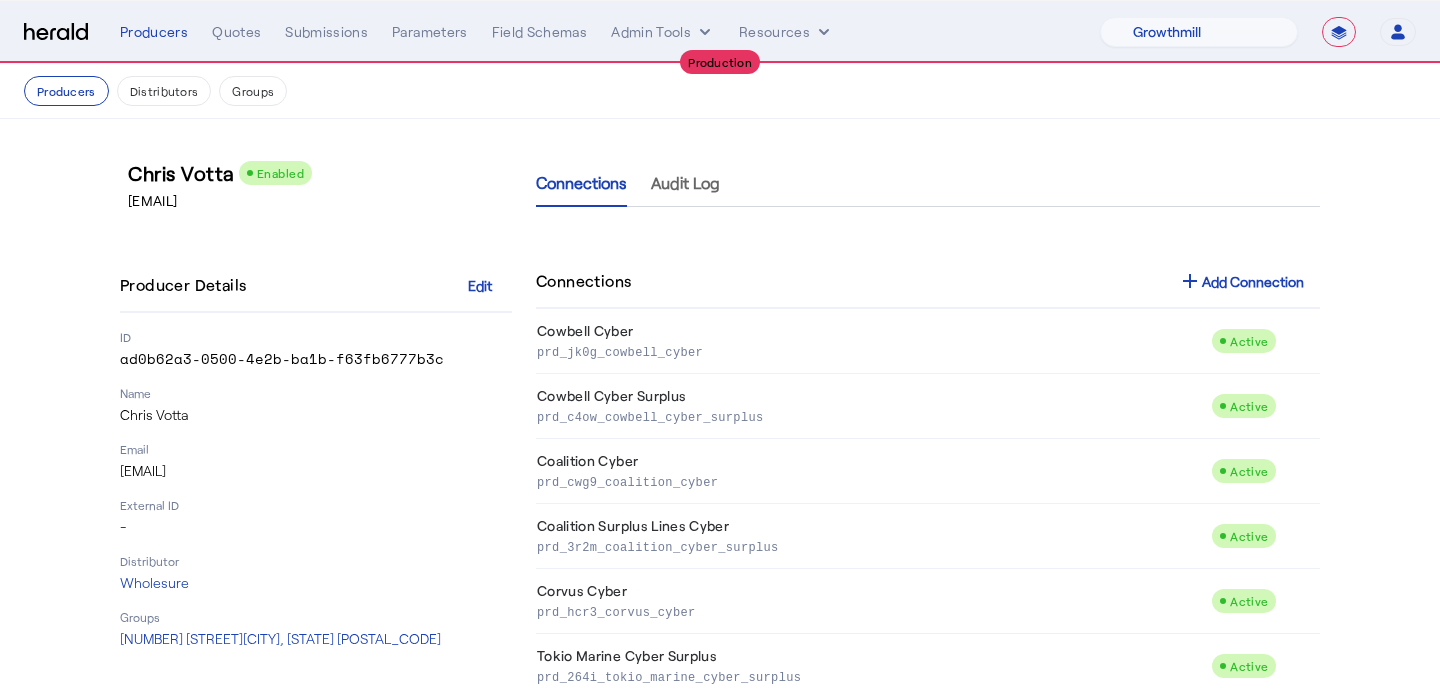 click on "Producer Details   Edit   ID   ad0b62a3-0500-4e2b-ba1b-f63fb6777b3c   Name   Chris Votta   Email   CVotta@wholesure.com   External ID   -   Distributor   Wholesure   Groups   101 6th St. S,   Brigantine, NJ 08203" 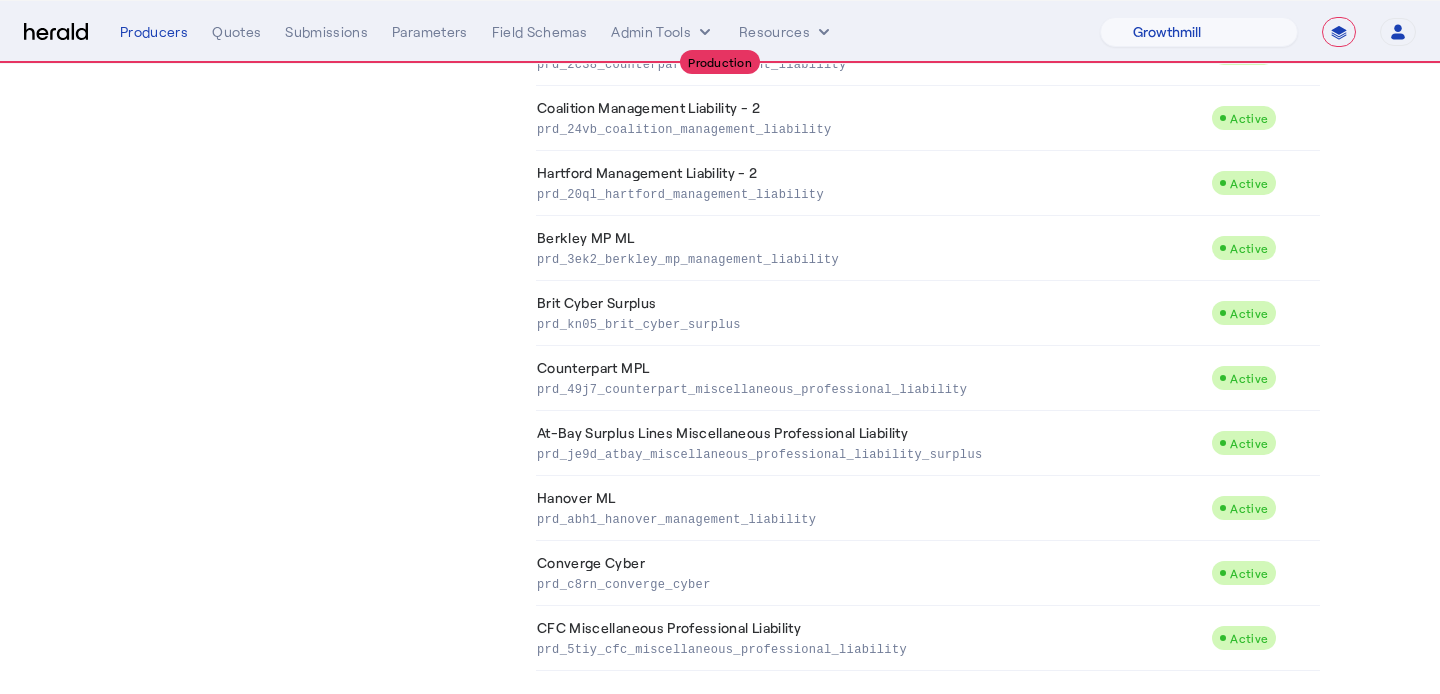 scroll, scrollTop: 1215, scrollLeft: 0, axis: vertical 